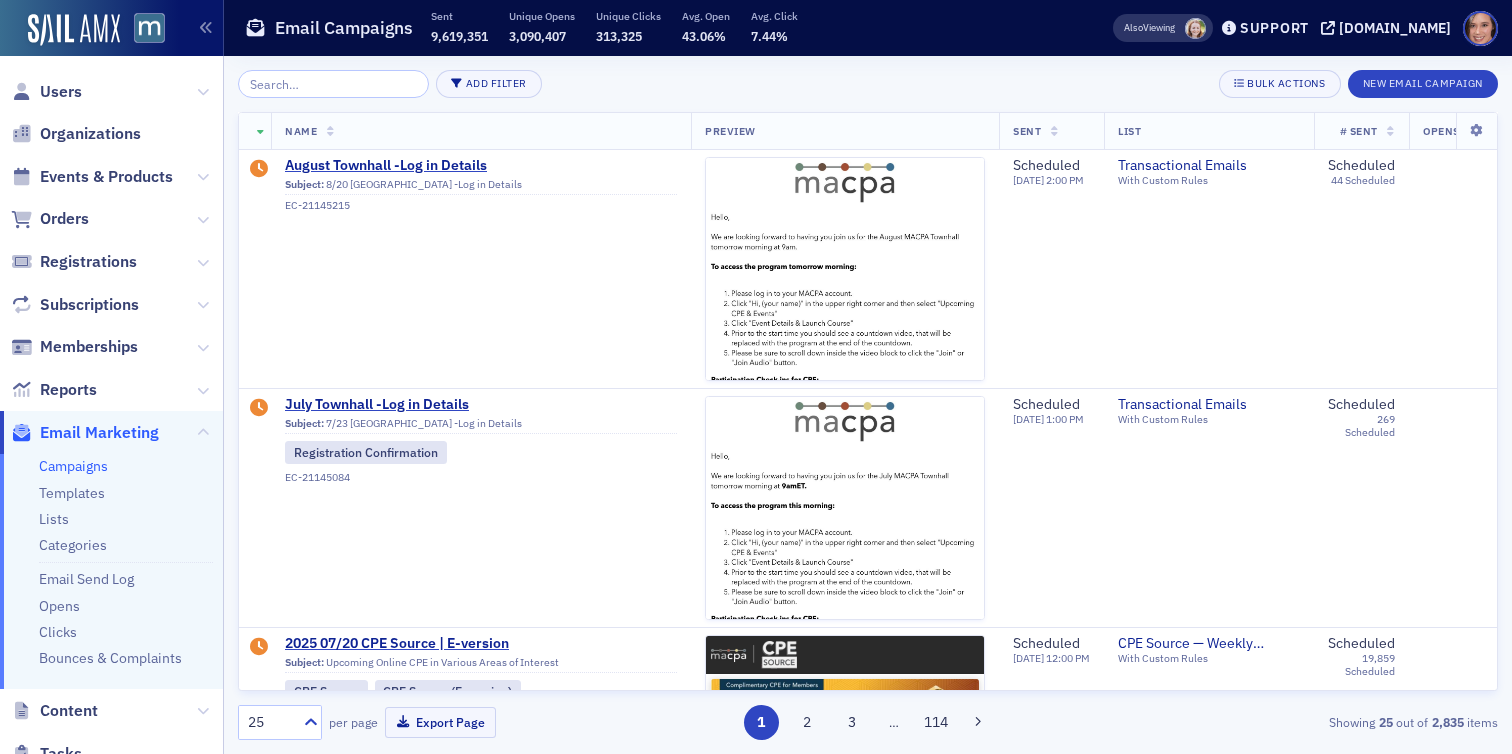 scroll, scrollTop: 0, scrollLeft: 0, axis: both 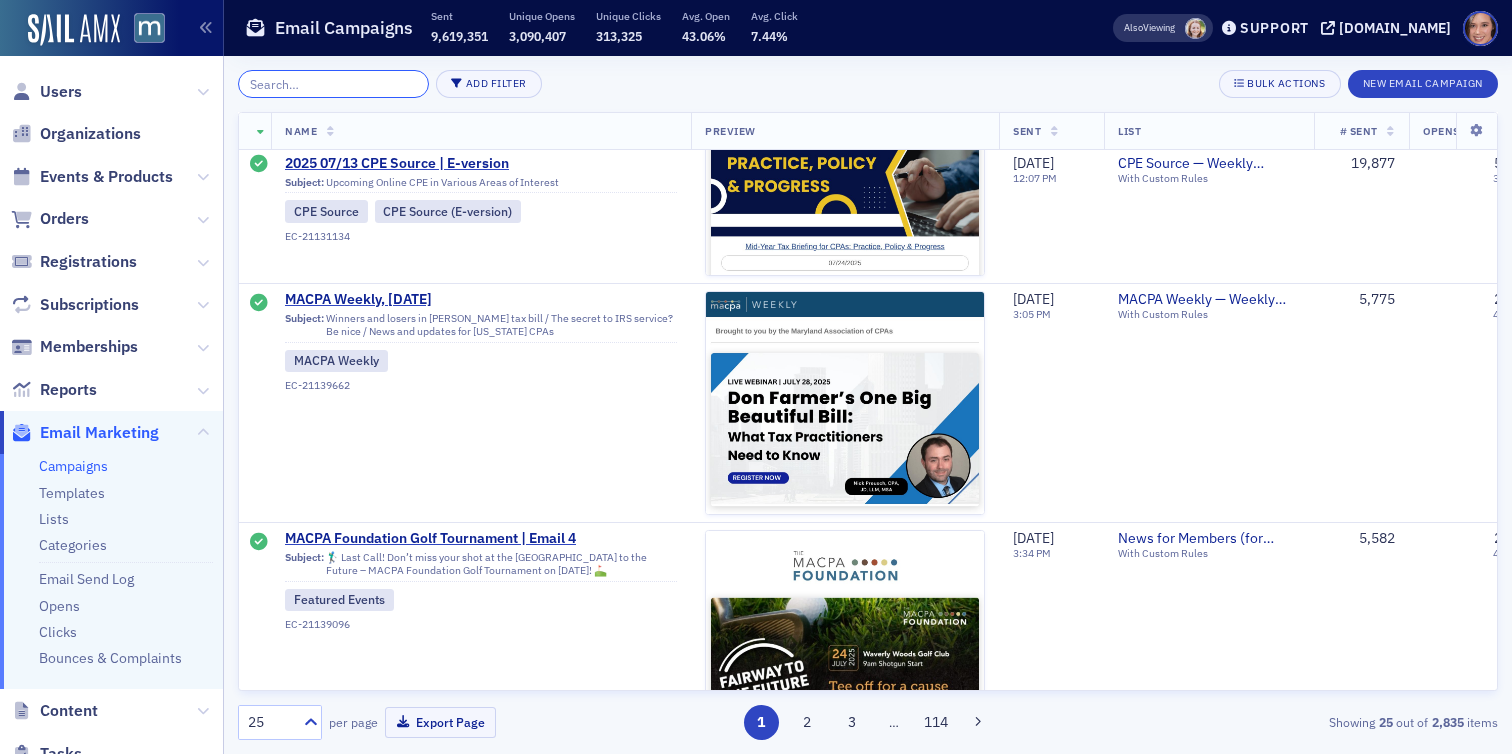 click 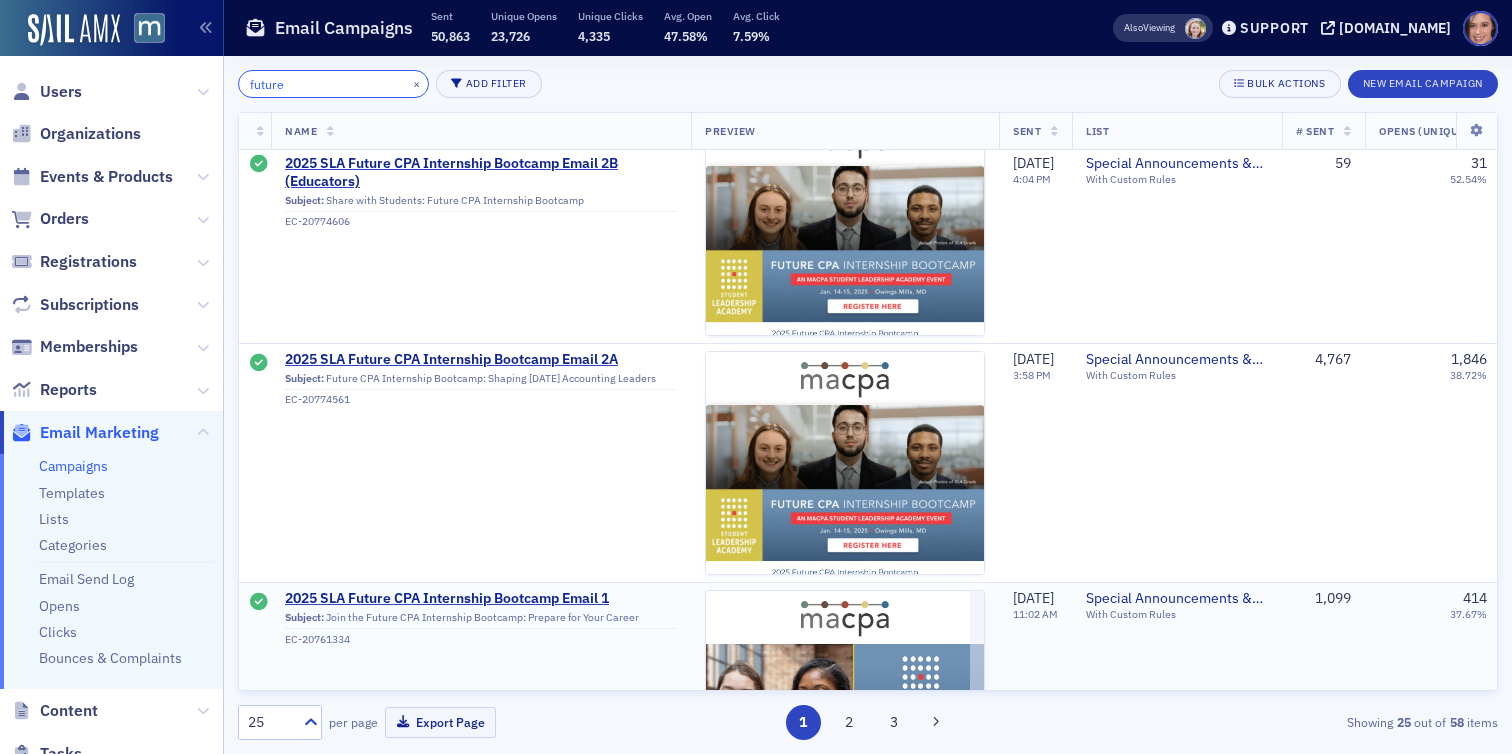 scroll, scrollTop: 2734, scrollLeft: 0, axis: vertical 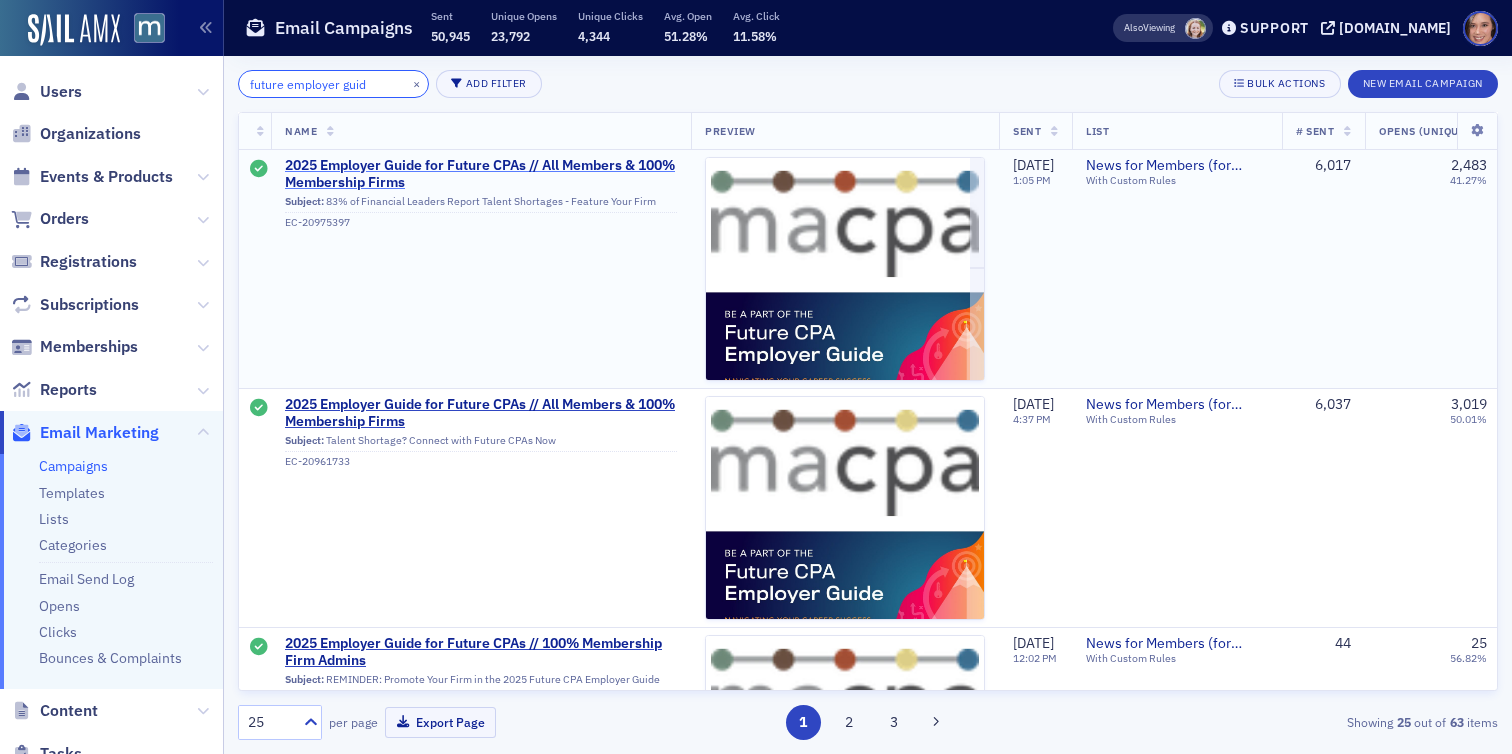type on "future employer guid" 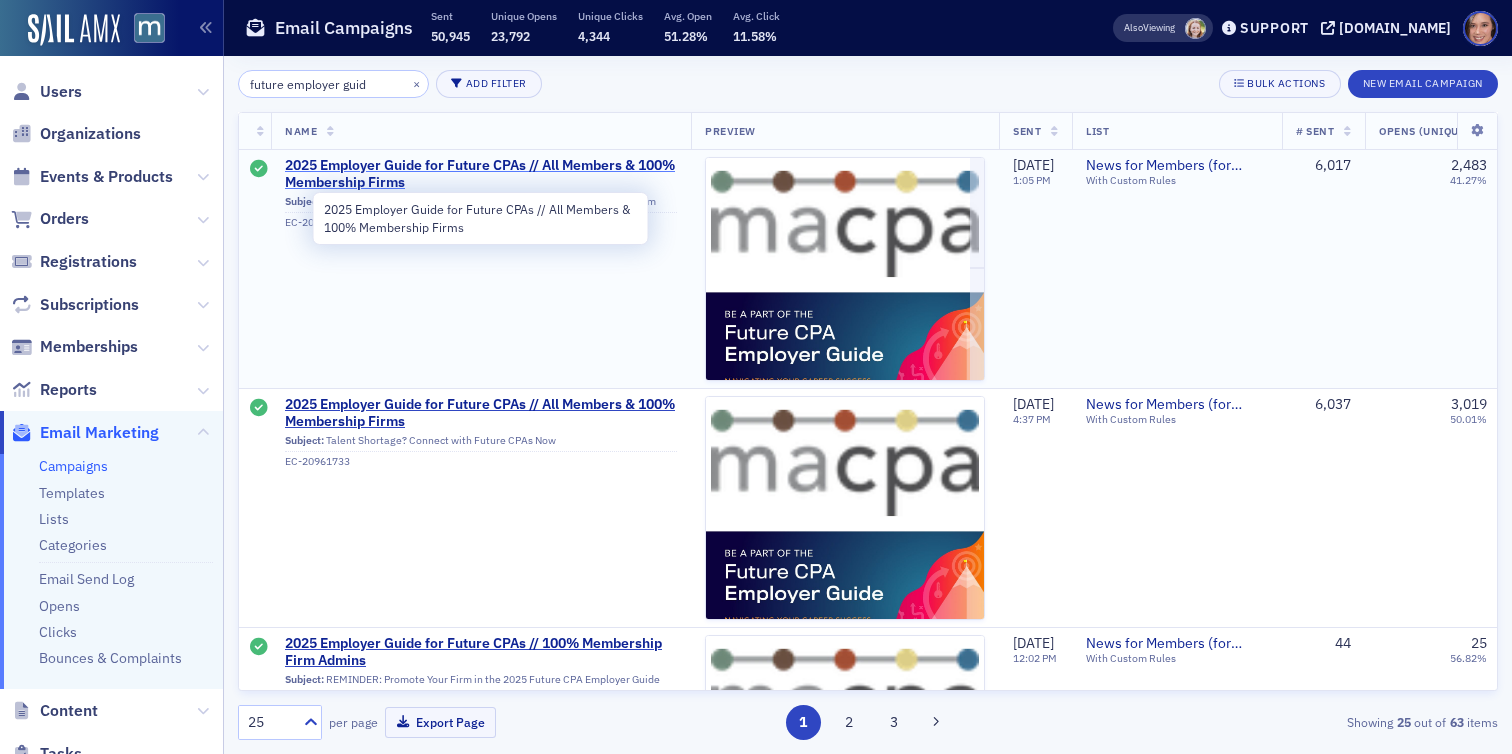 click on "2025 Employer Guide for Future CPAs // All Members & 100% Membership Firms" 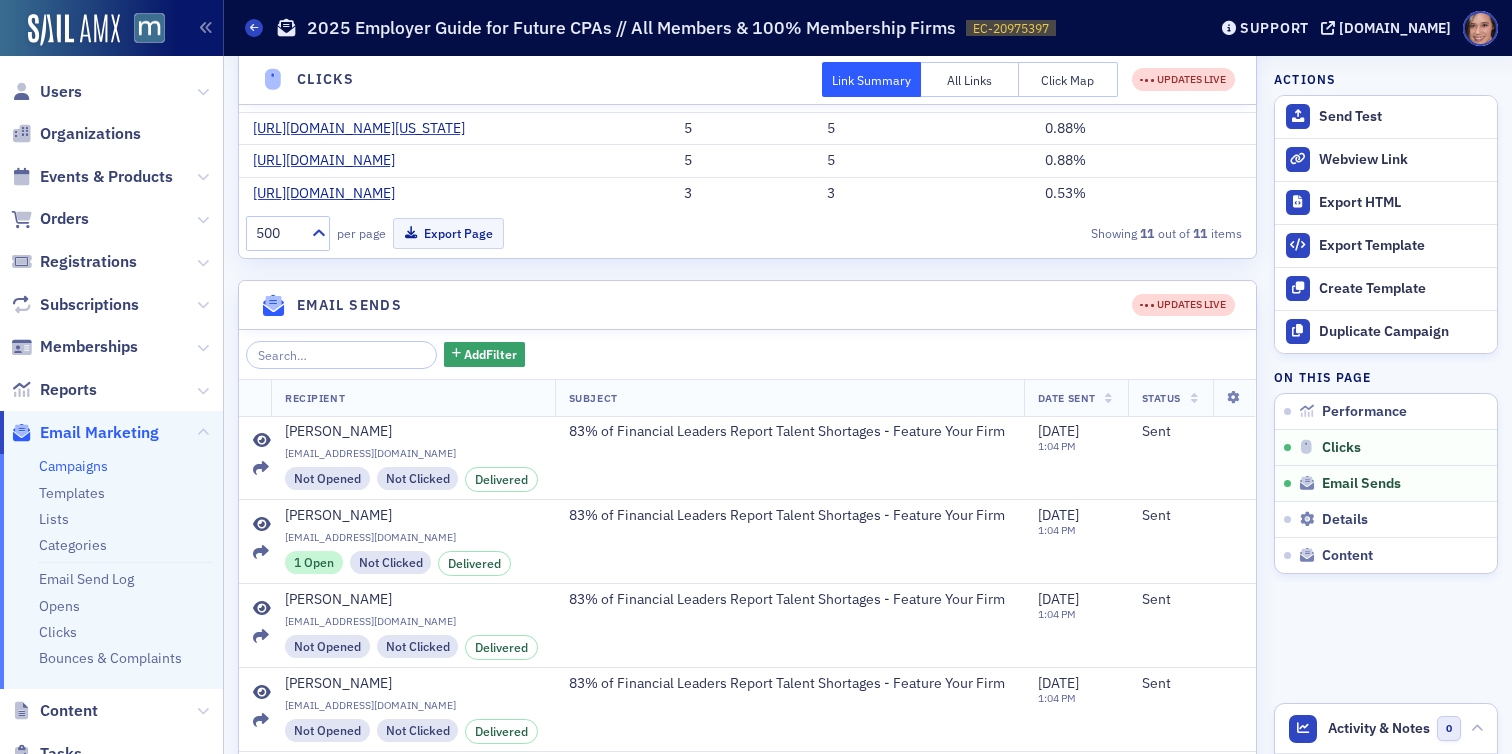 scroll, scrollTop: 865, scrollLeft: 0, axis: vertical 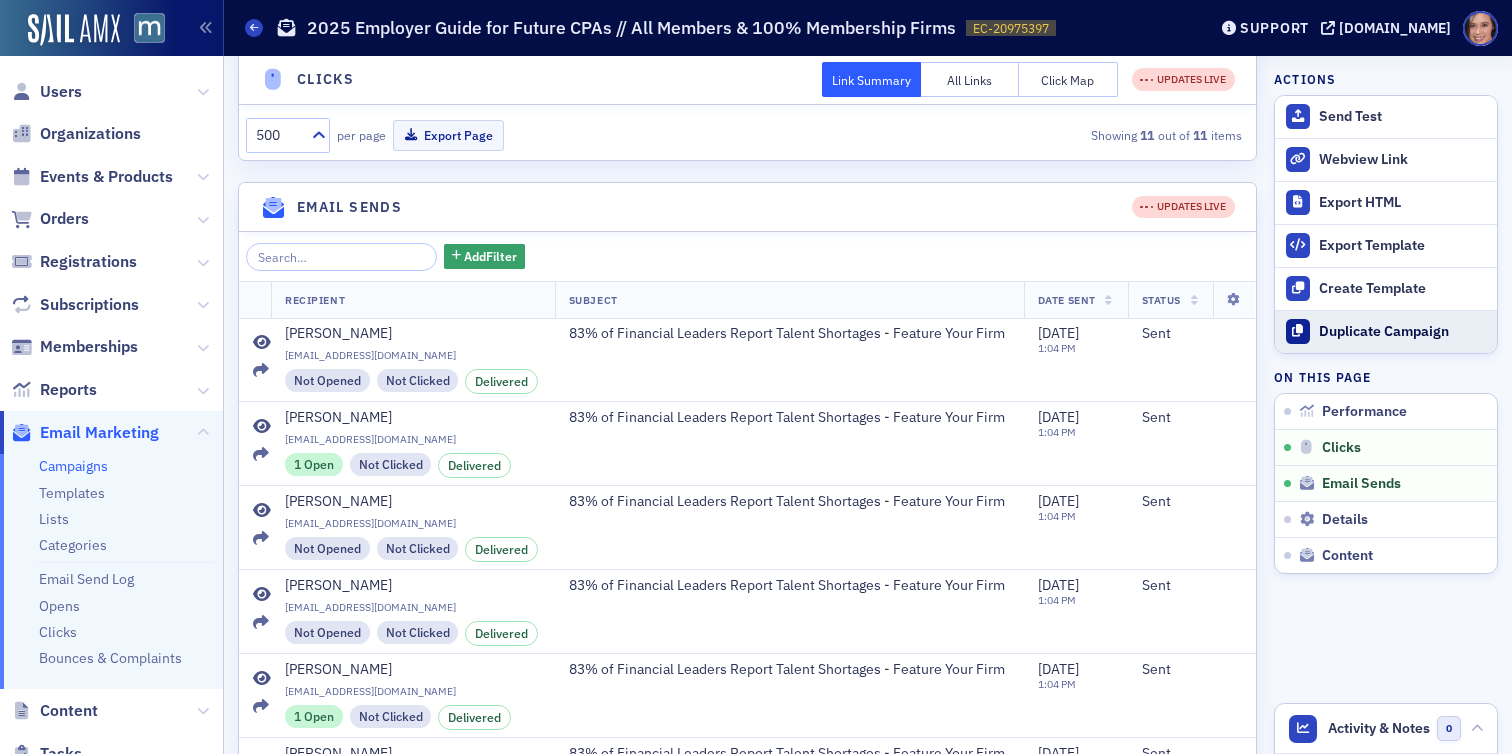 click on "Duplicate Campaign" 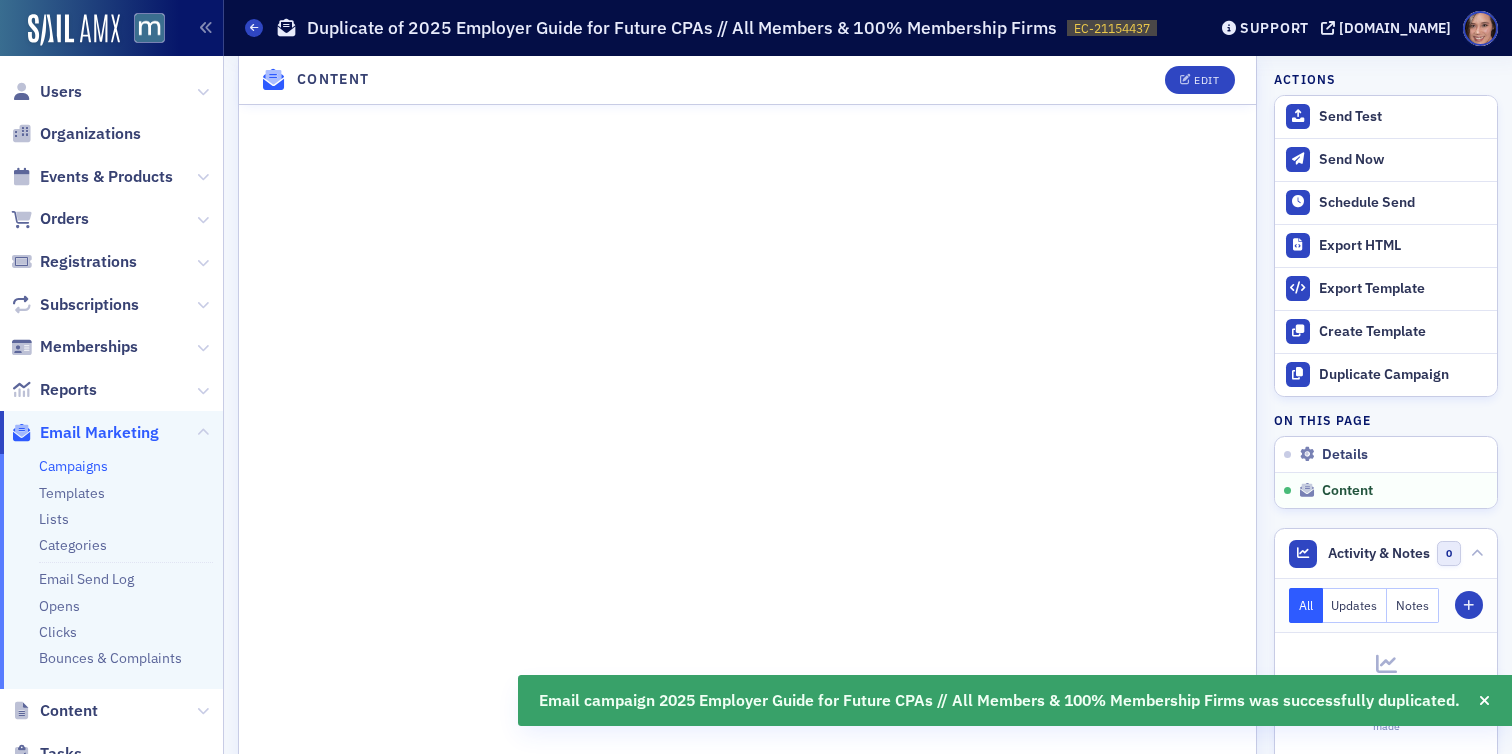 scroll, scrollTop: 0, scrollLeft: 0, axis: both 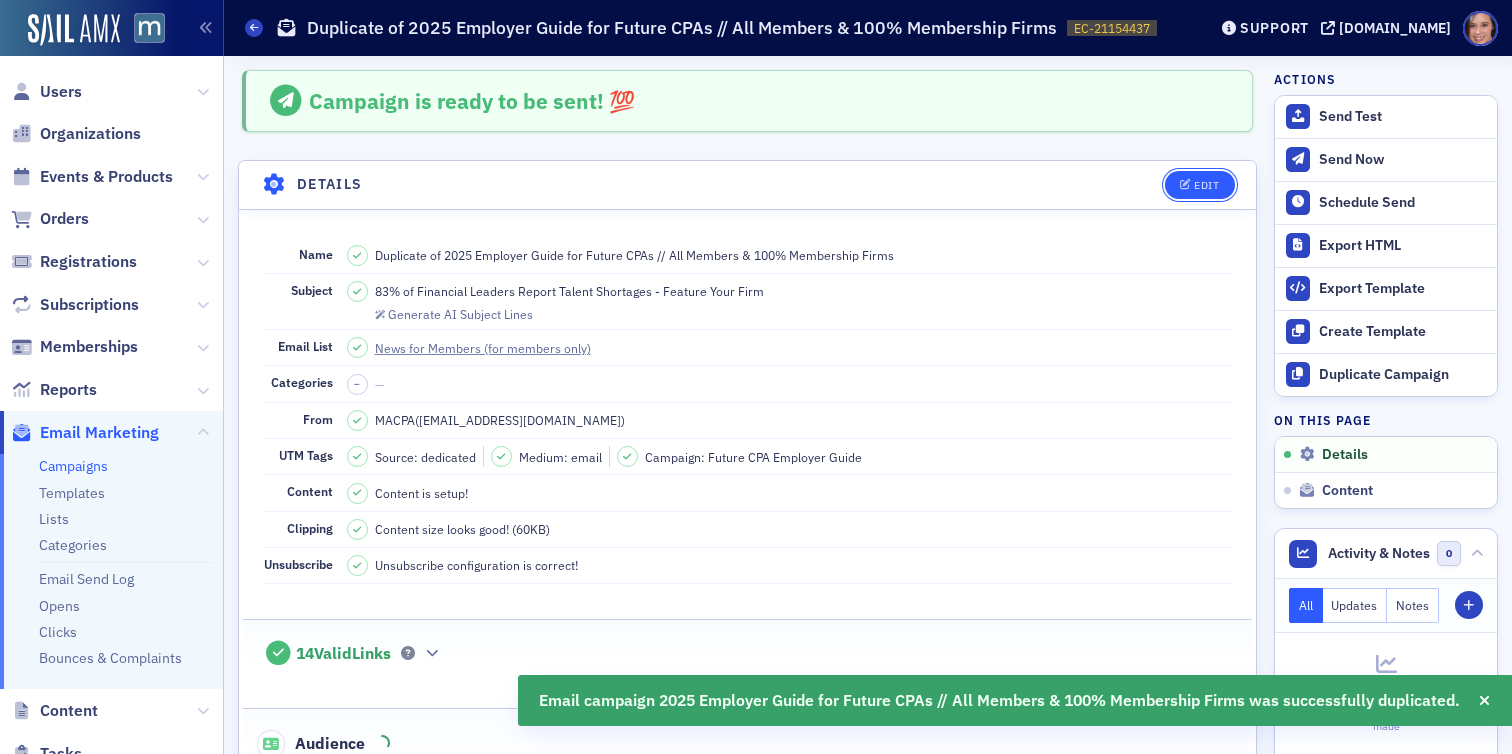 click on "Edit" 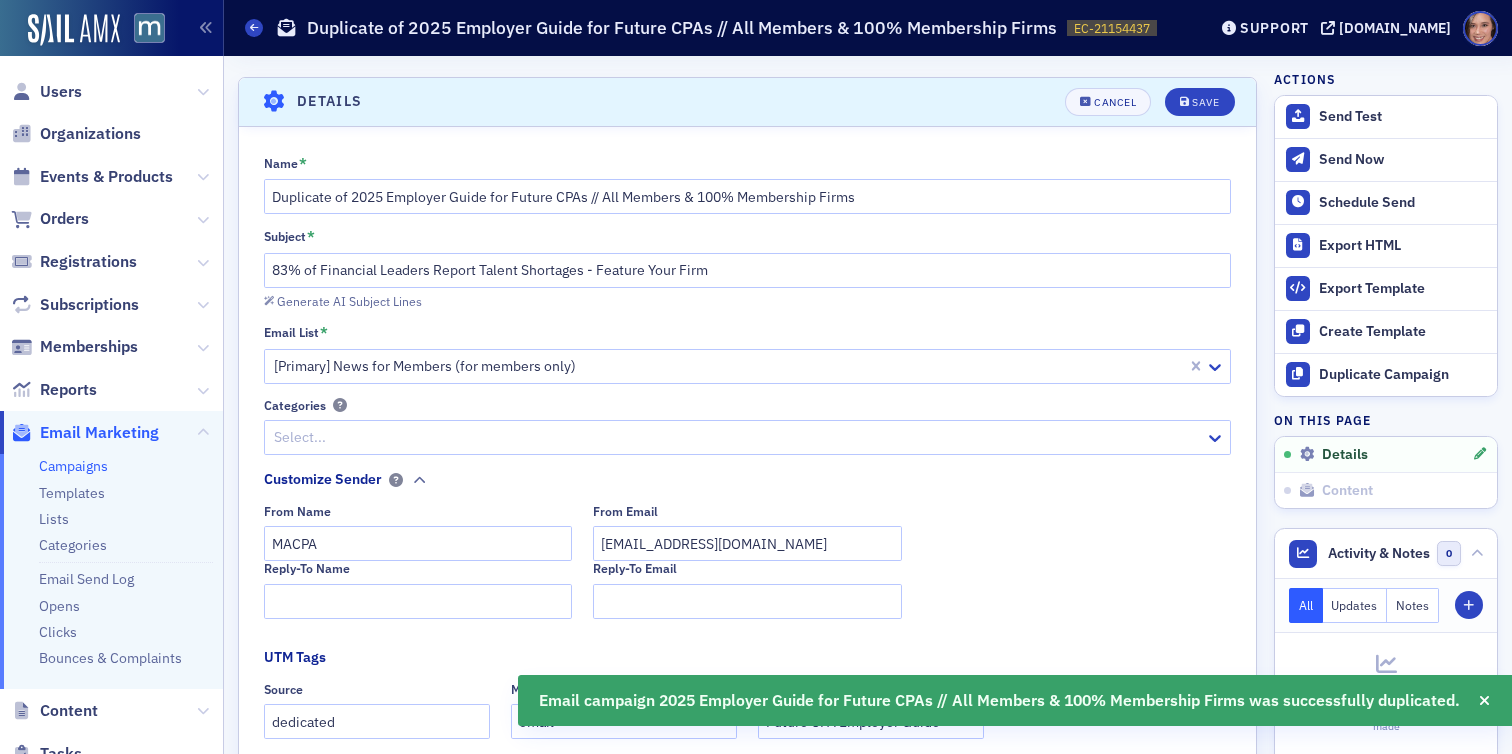 scroll, scrollTop: 93, scrollLeft: 0, axis: vertical 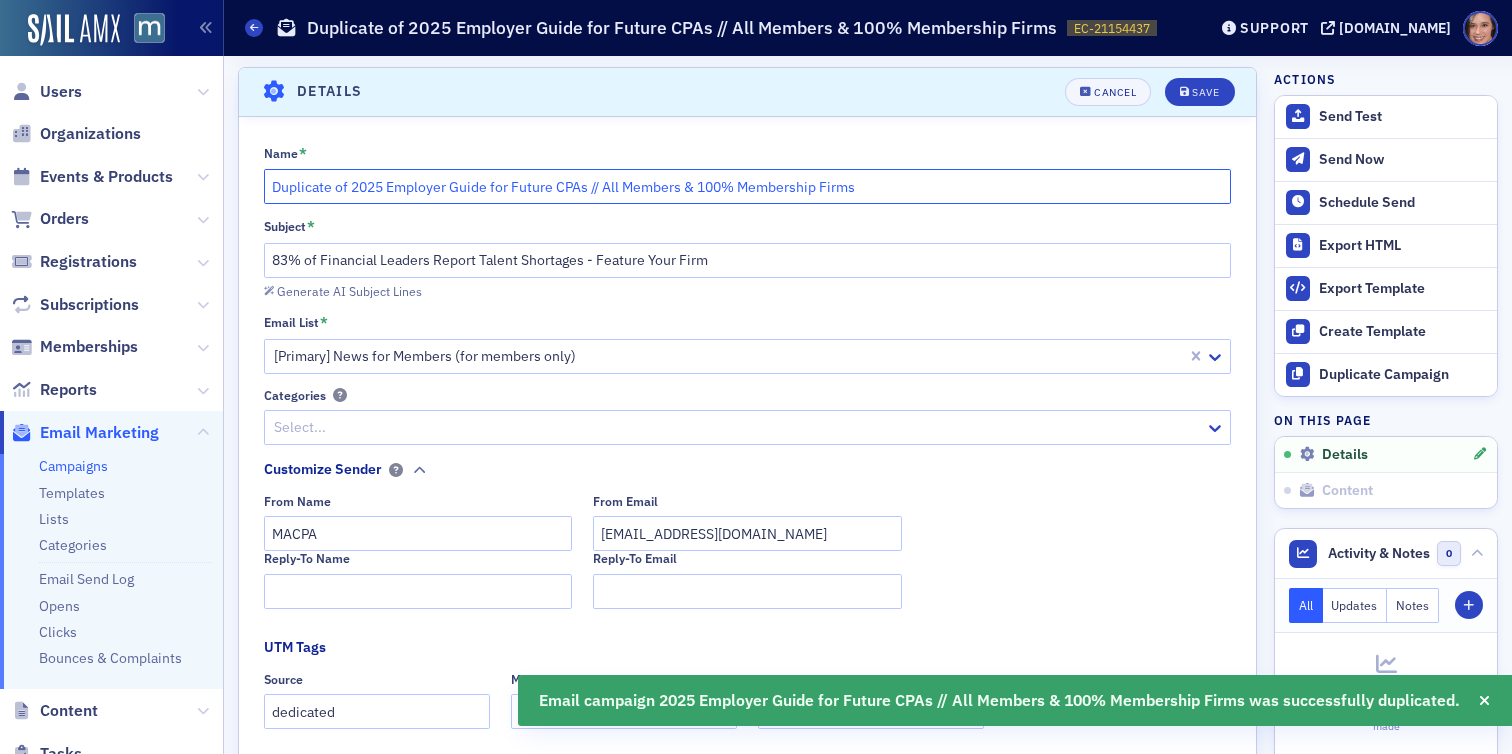 drag, startPoint x: 353, startPoint y: 187, endPoint x: 190, endPoint y: 182, distance: 163.07668 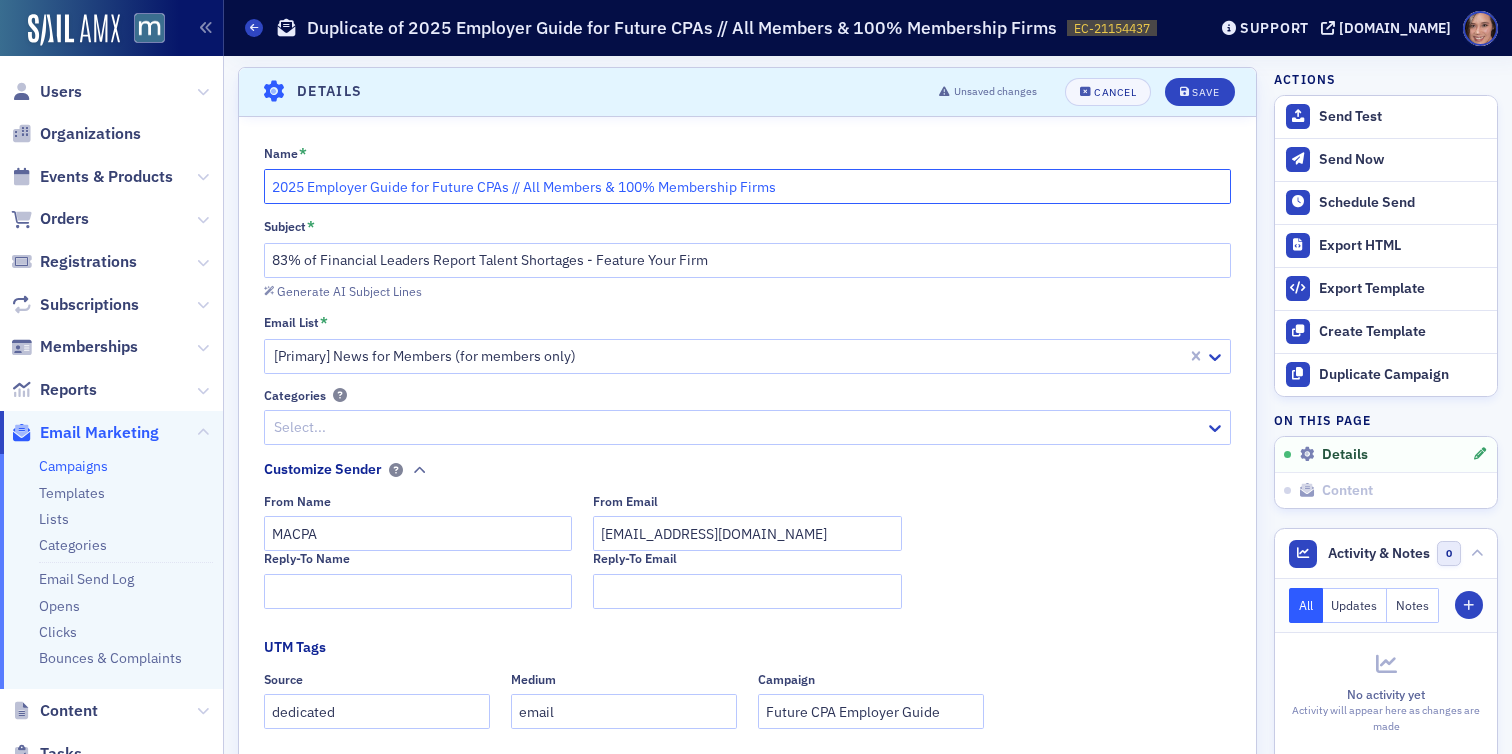click on "2025 Employer Guide for Future CPAs // All Members & 100% Membership Firms" 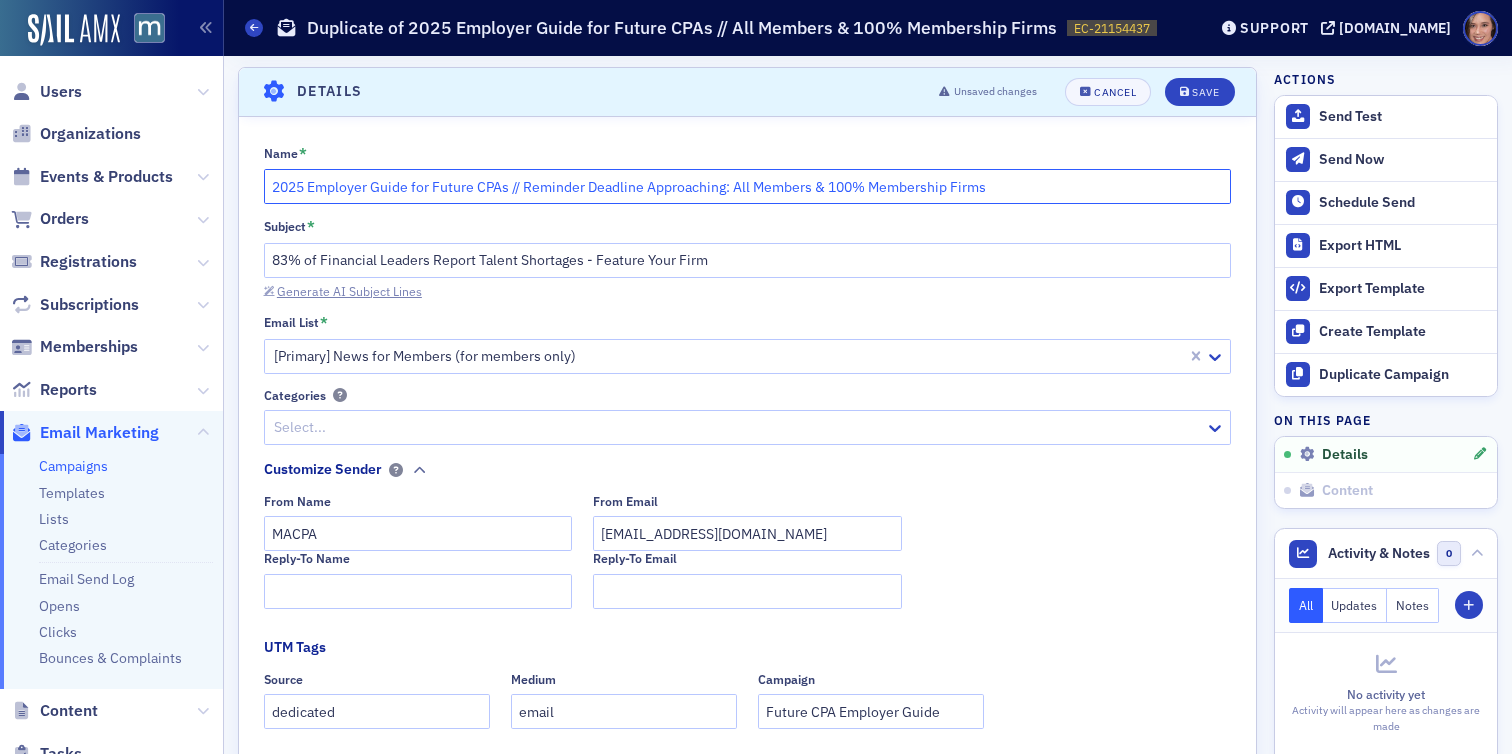 type on "2025 Employer Guide for Future CPAs // Reminder Deadline Approaching: All Members & 100% Membership Firms" 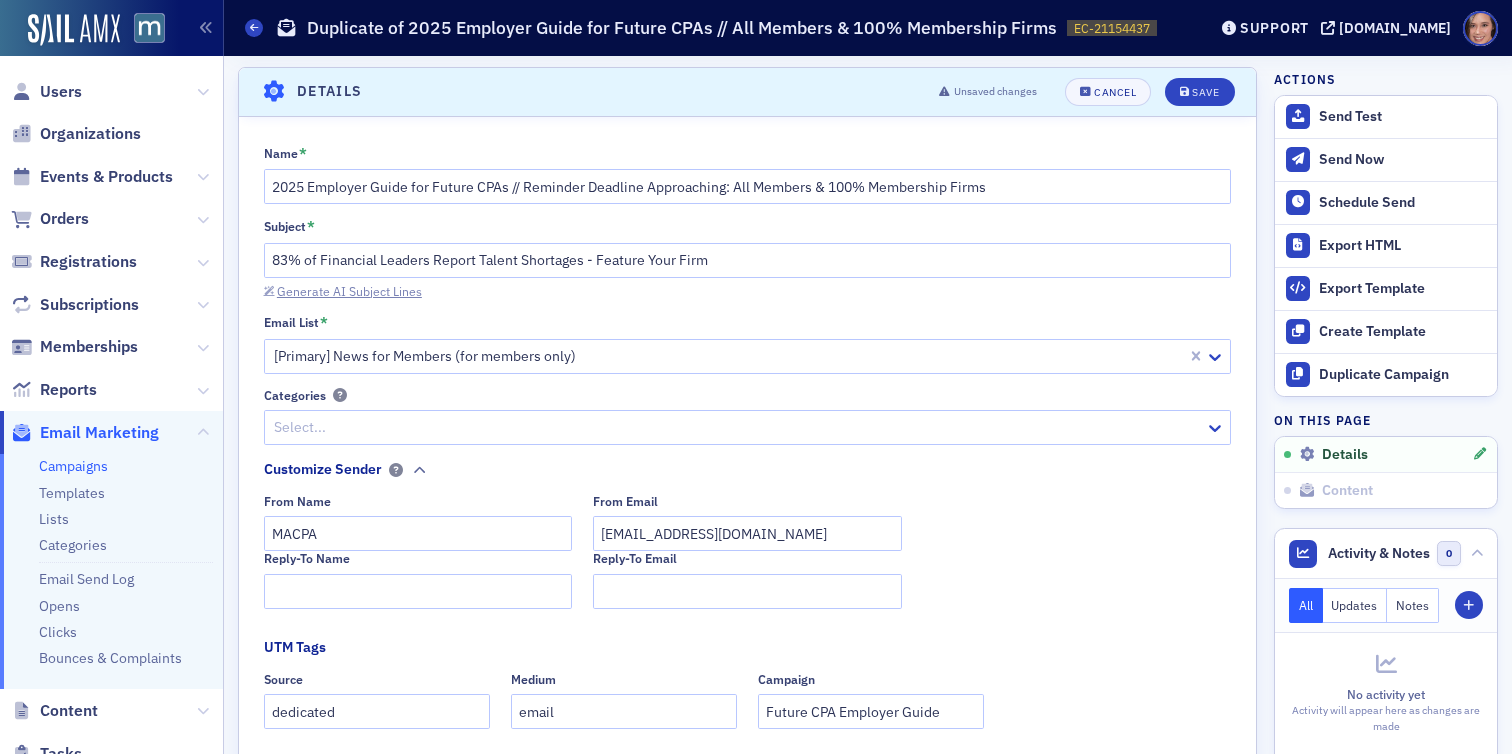 click on "Generate AI Subject Lines" 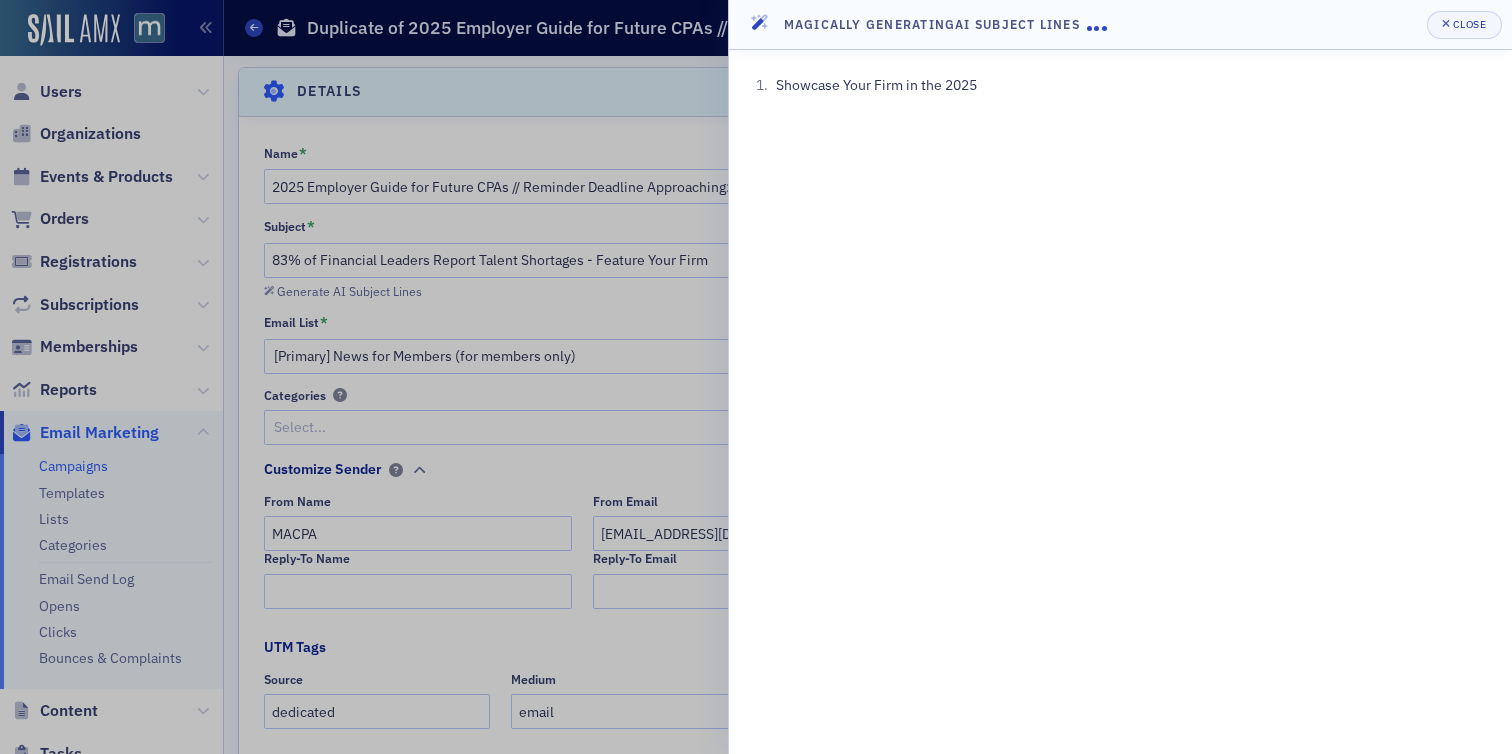 click at bounding box center [756, 377] 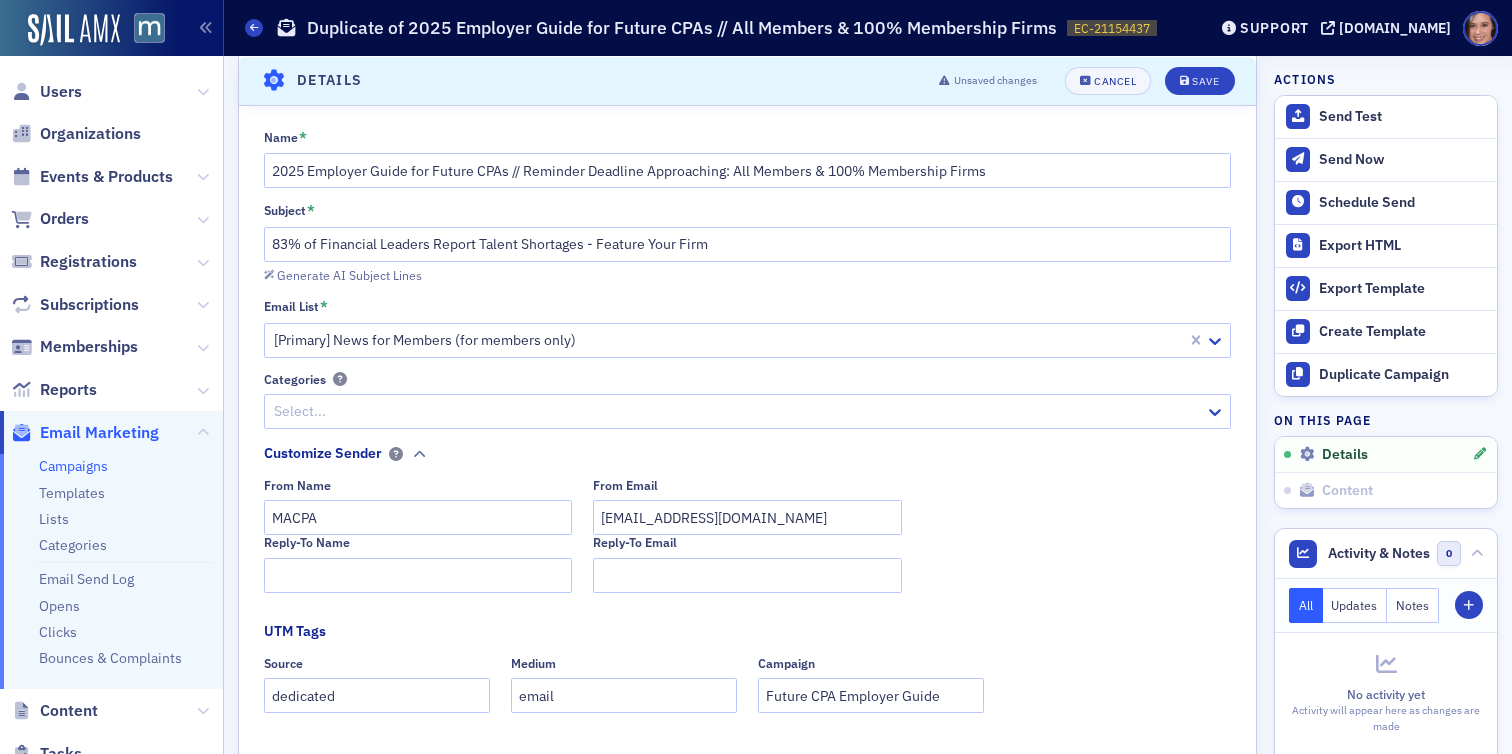 scroll, scrollTop: 111, scrollLeft: 0, axis: vertical 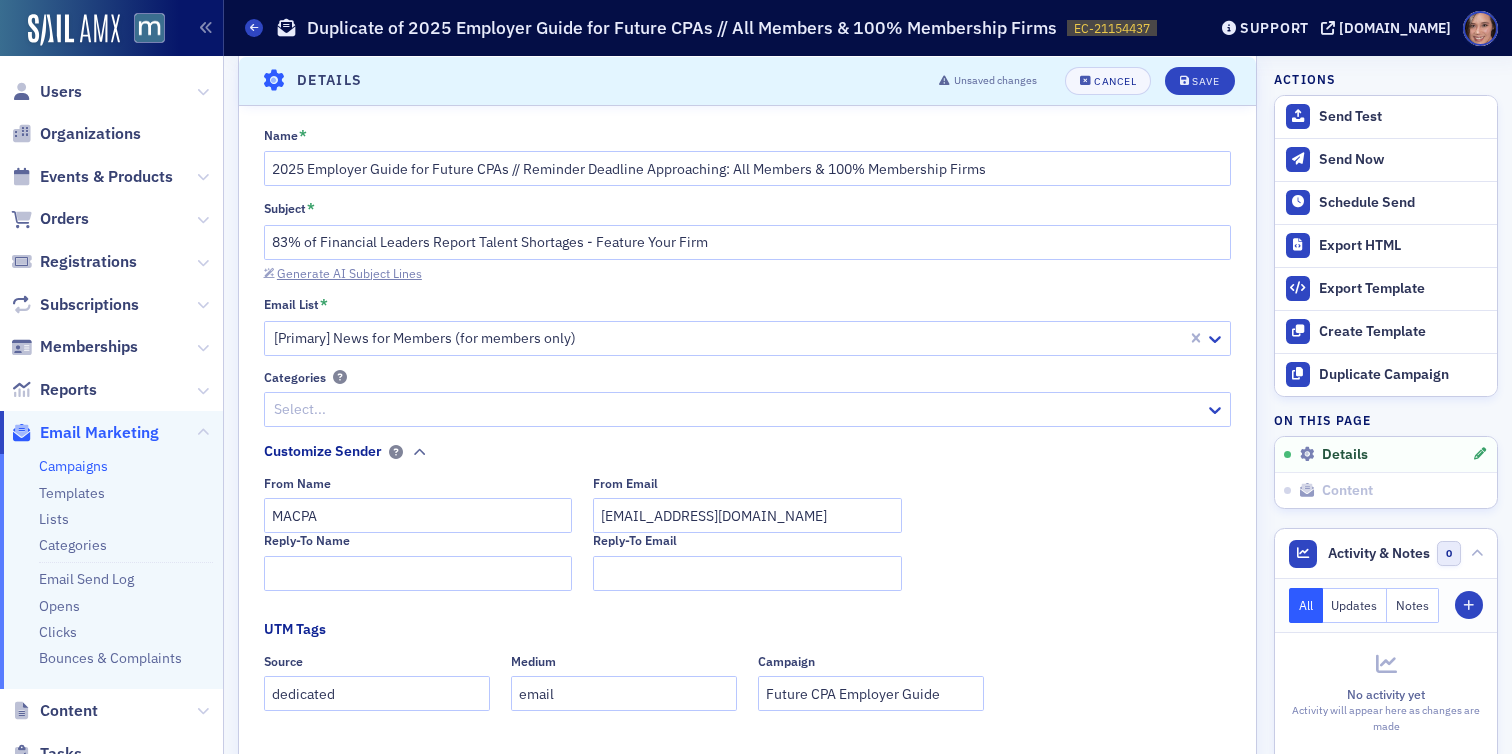 click on "Generate AI Subject Lines" 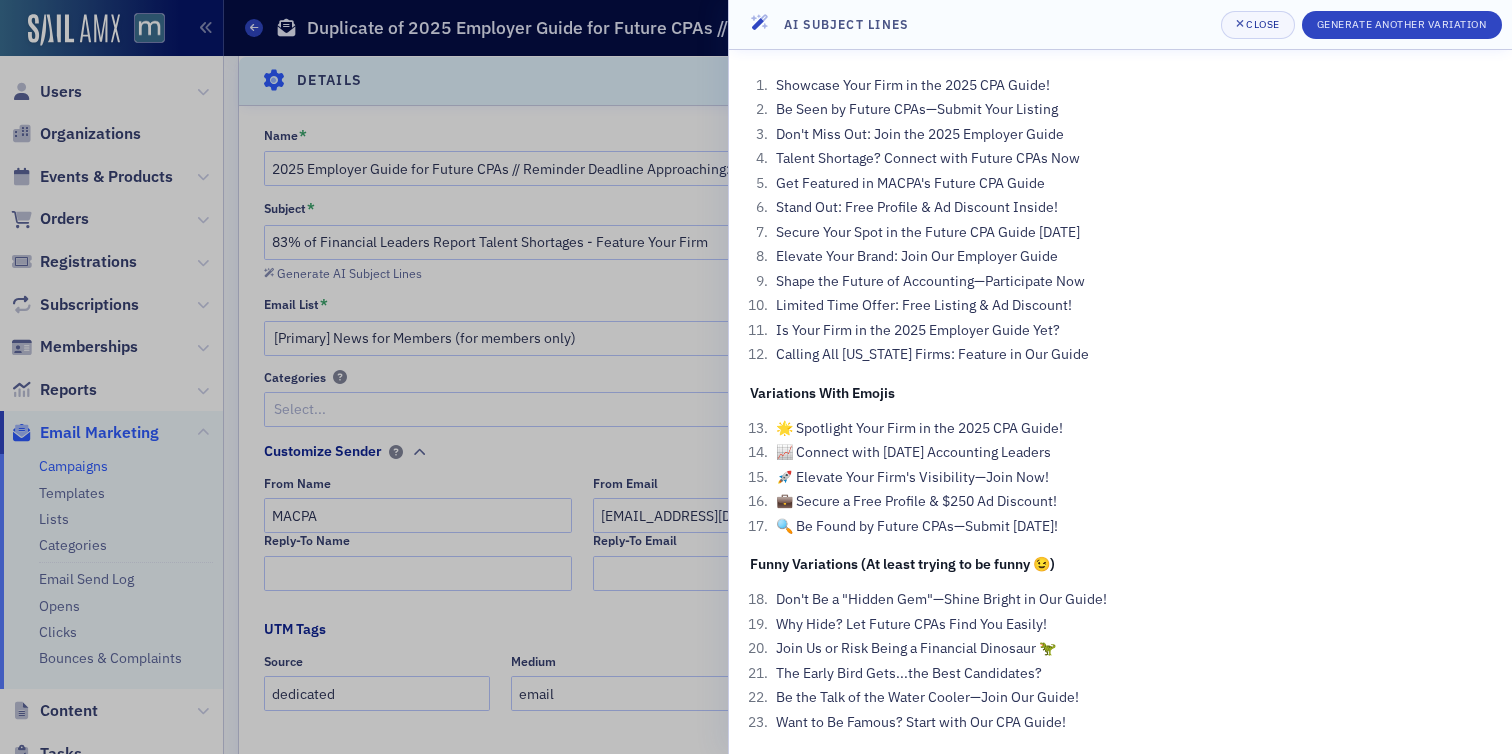 click at bounding box center [756, 377] 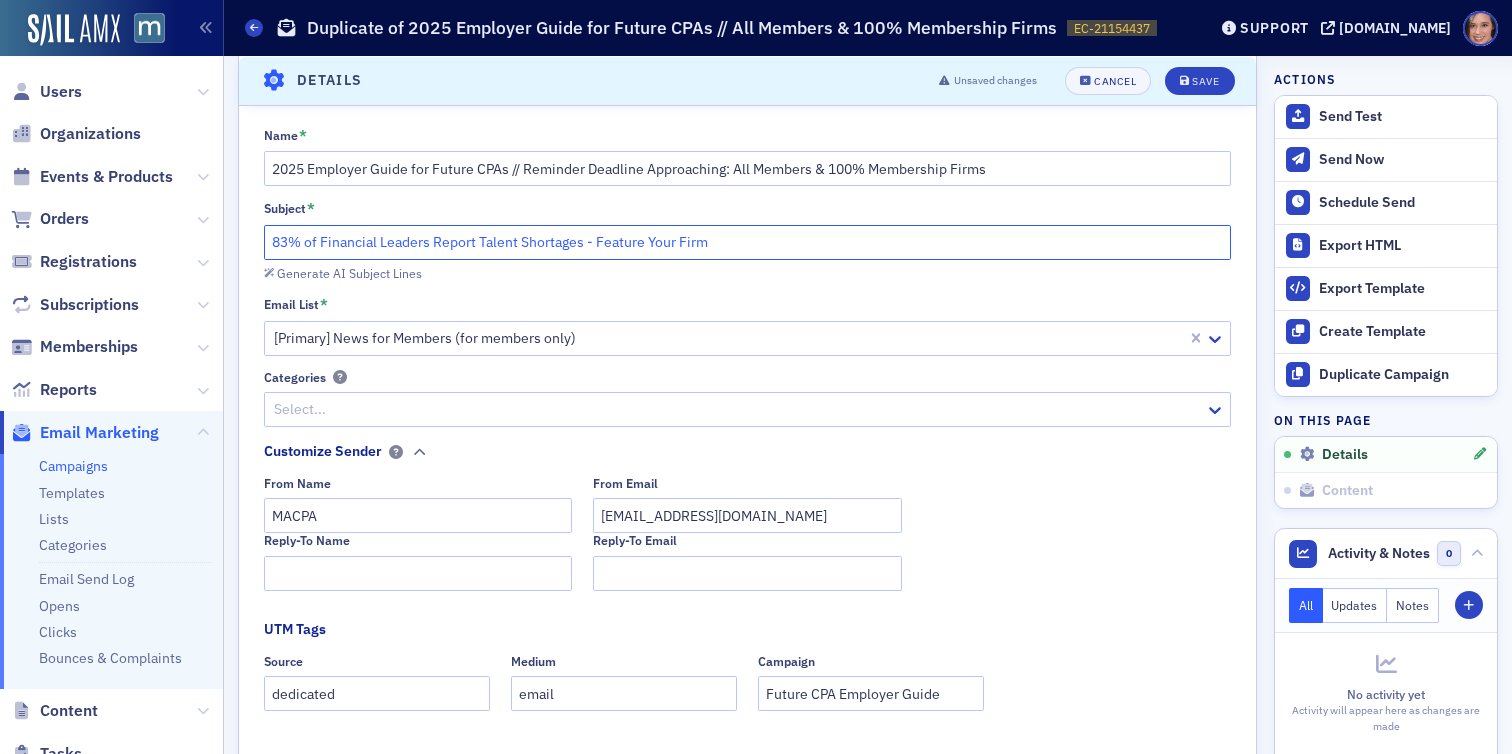 click on "83% of Financial Leaders Report Talent Shortages - Feature Your Firm" 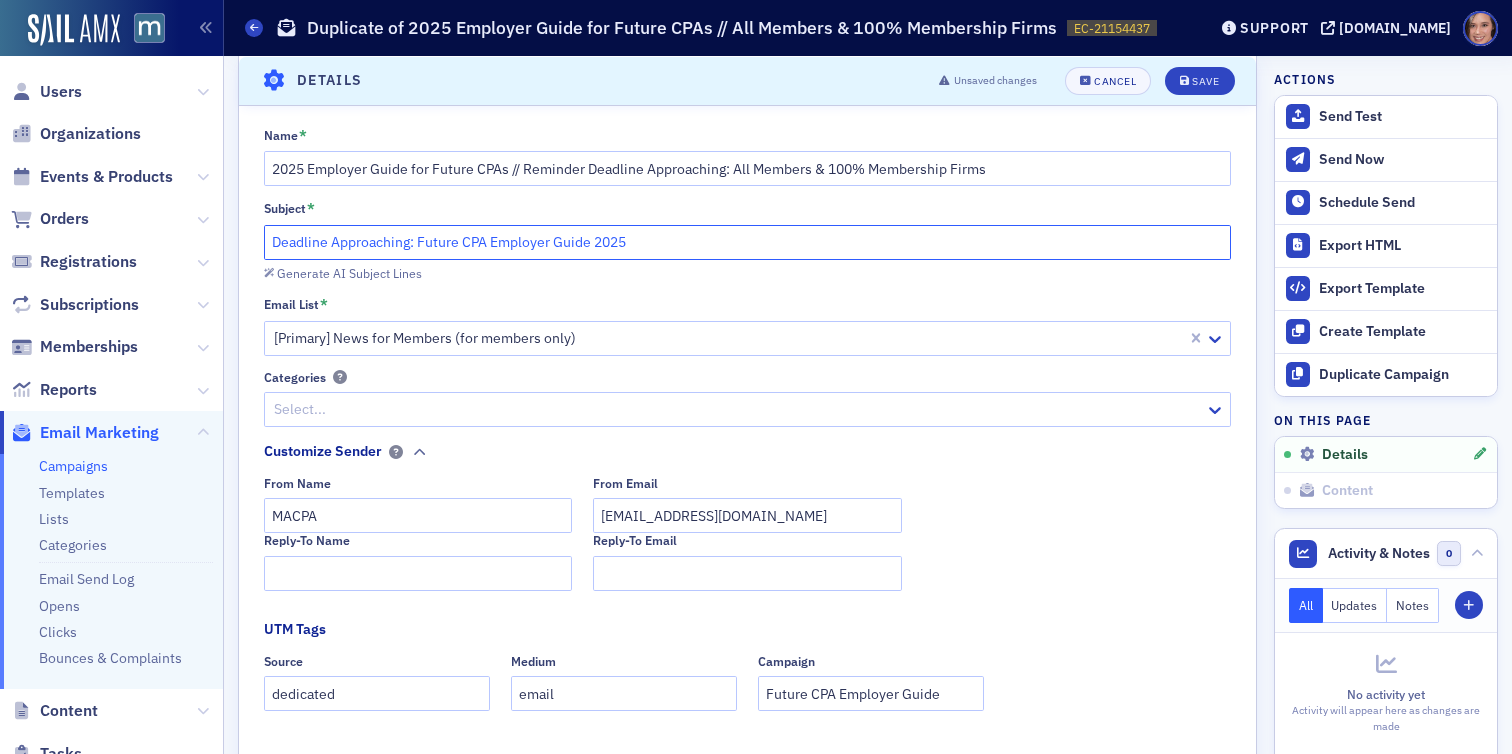 click on "Deadline Approaching: Future CPA Employer Guide 2025" 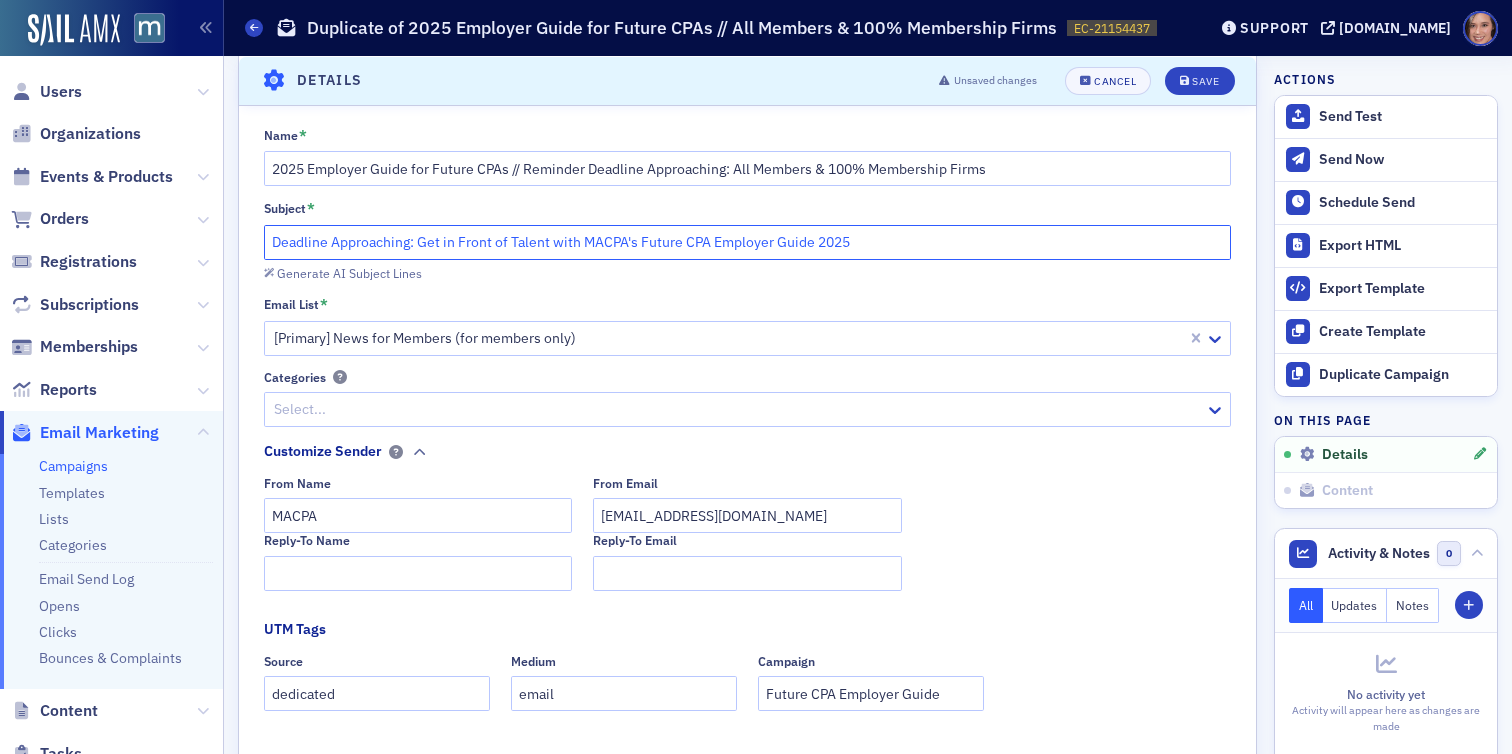 click on "Deadline Approaching: Get in Front of Talent with MACPA's Future CPA Employer Guide 2025" 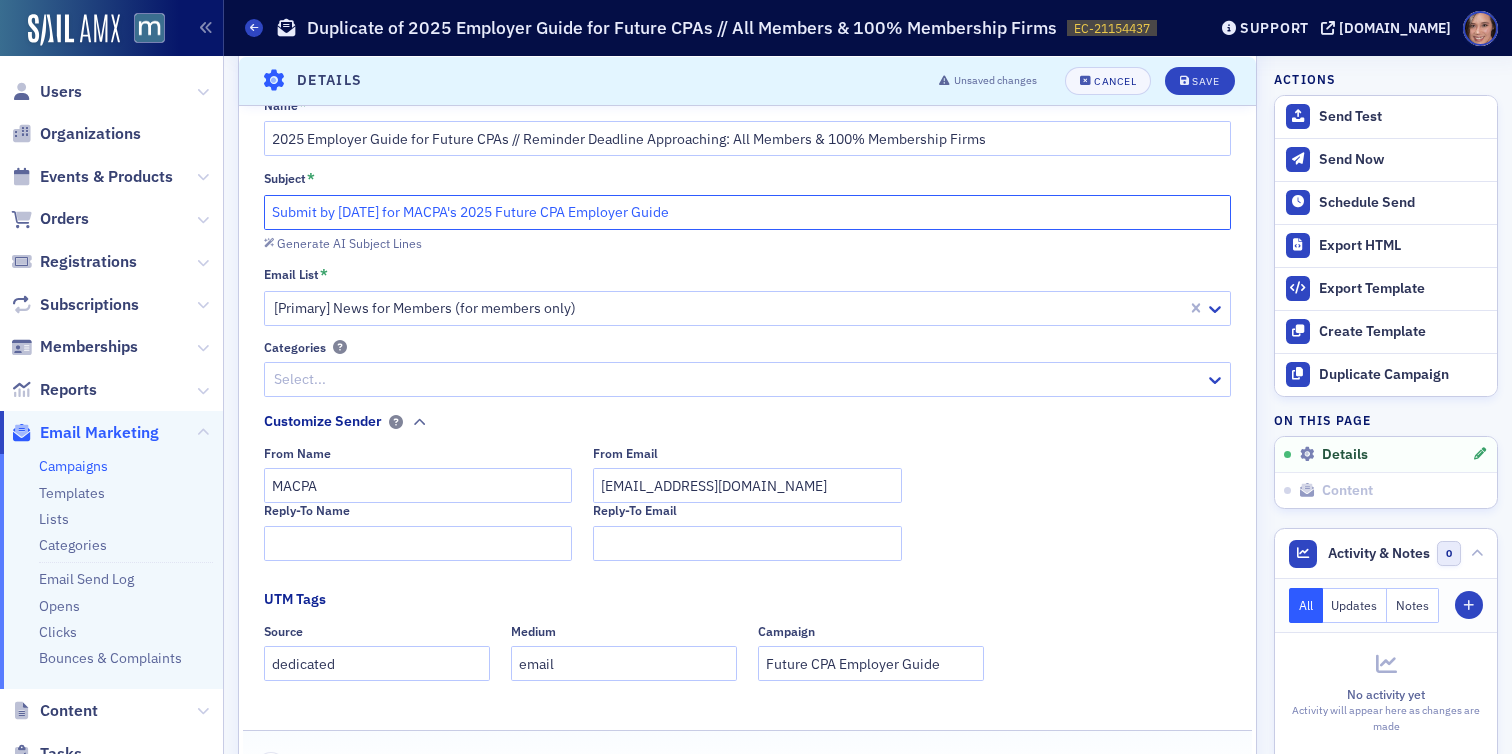 scroll, scrollTop: 143, scrollLeft: 0, axis: vertical 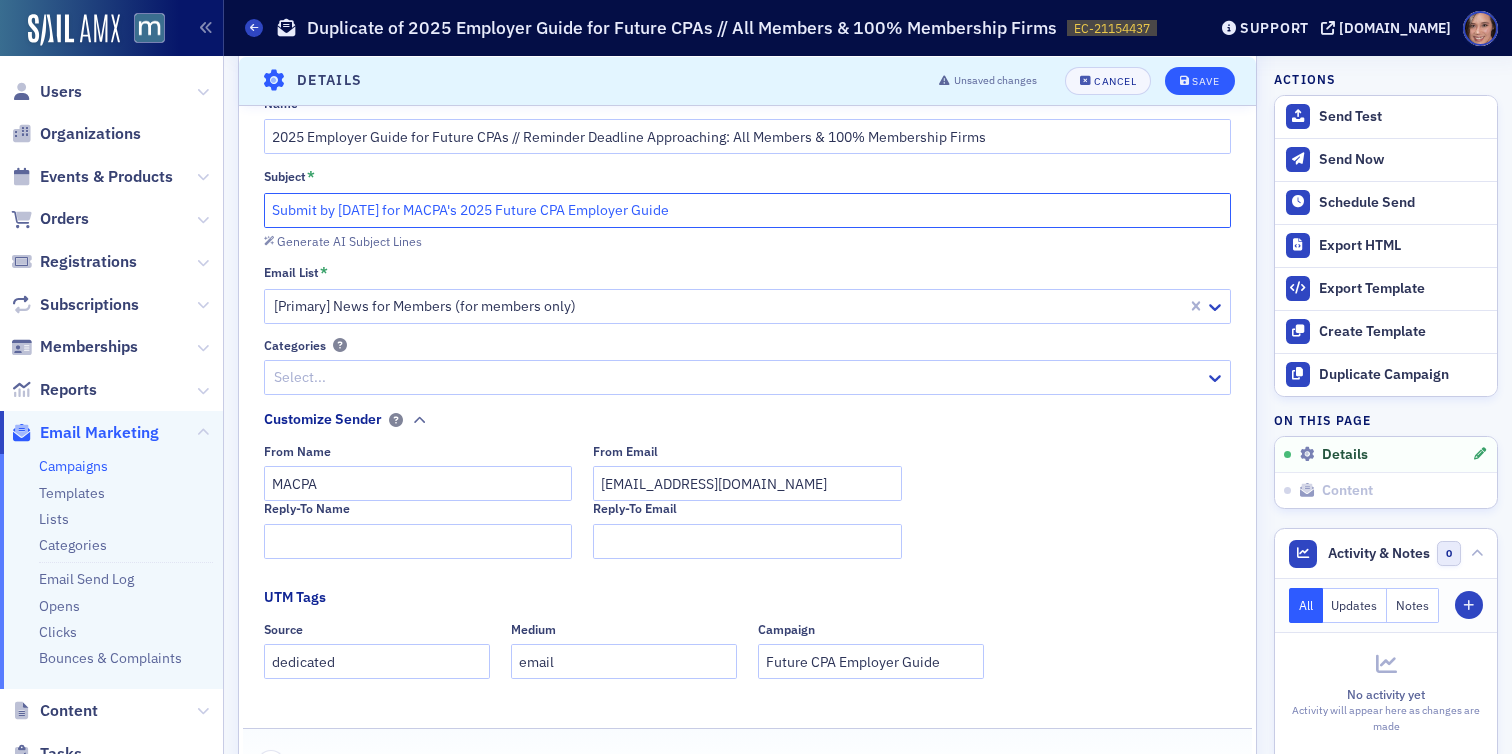 type on "Submit by [DATE] for MACPA's 2025 Future CPA Employer Guide" 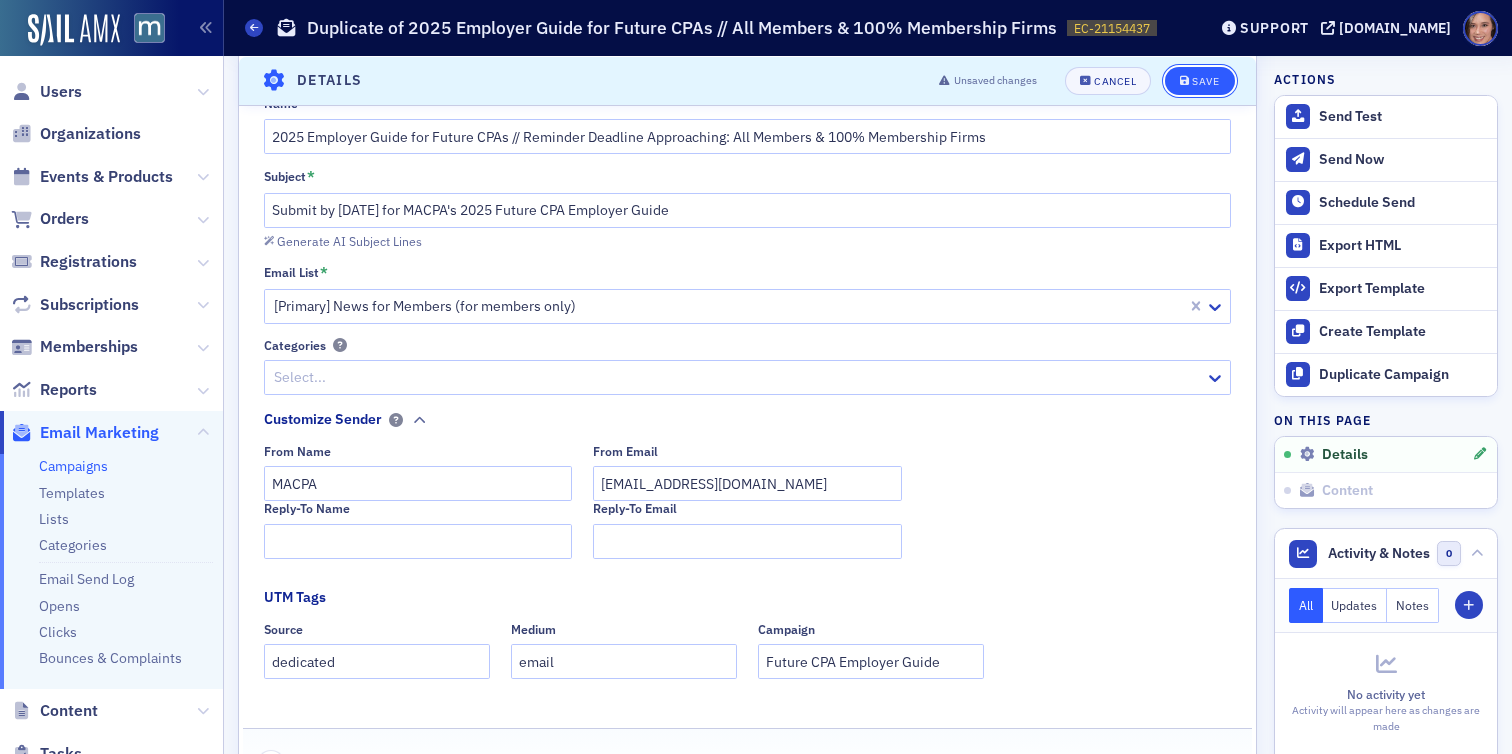 click on "Save" 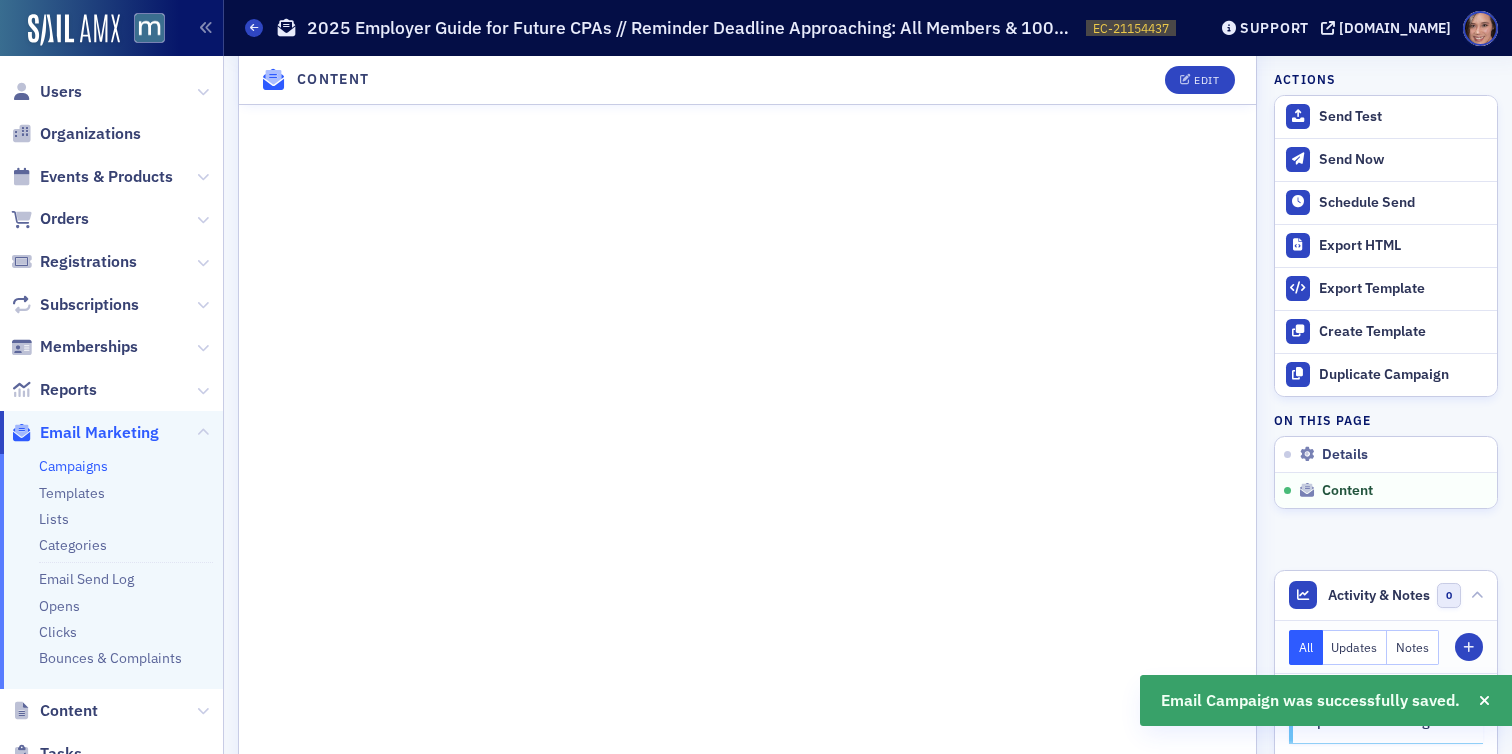 scroll, scrollTop: 1347, scrollLeft: 0, axis: vertical 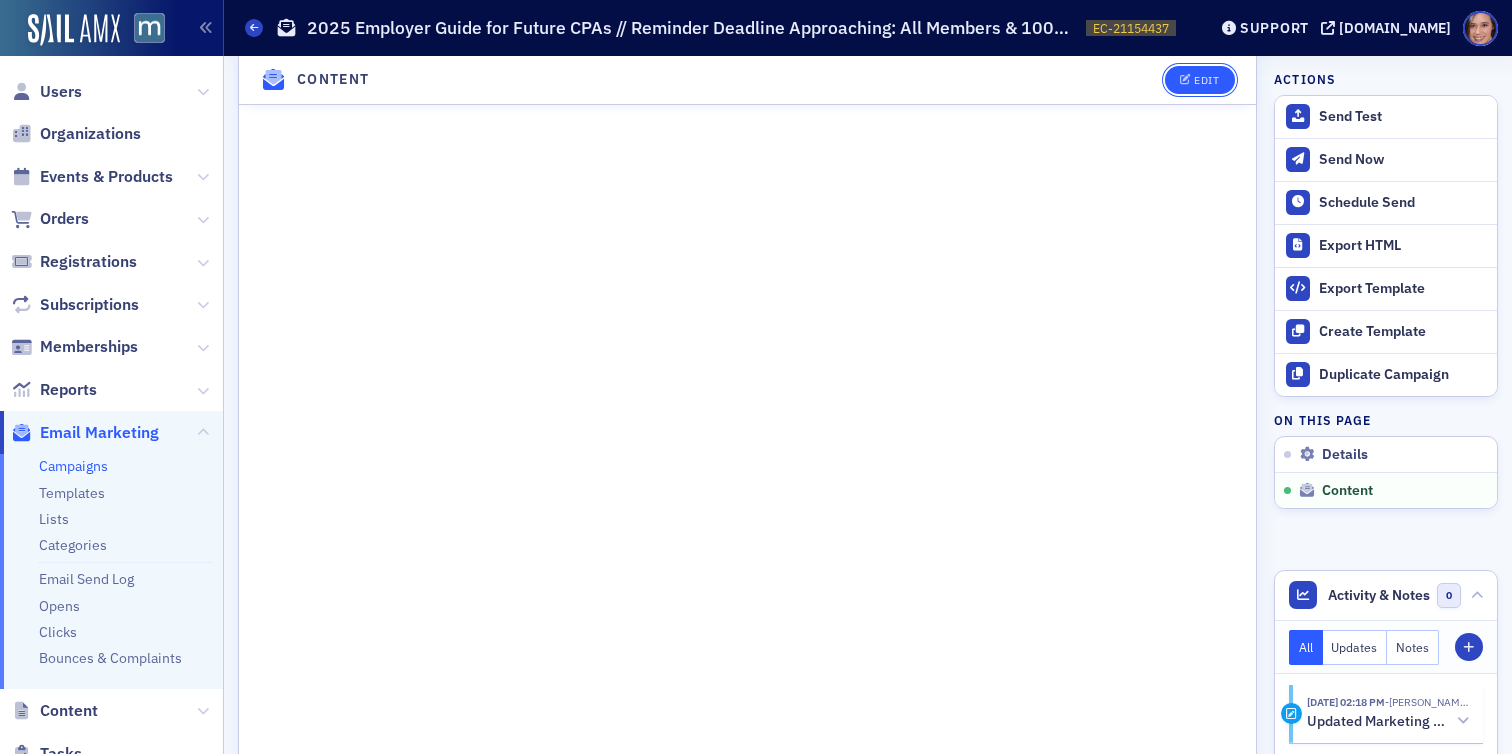 click 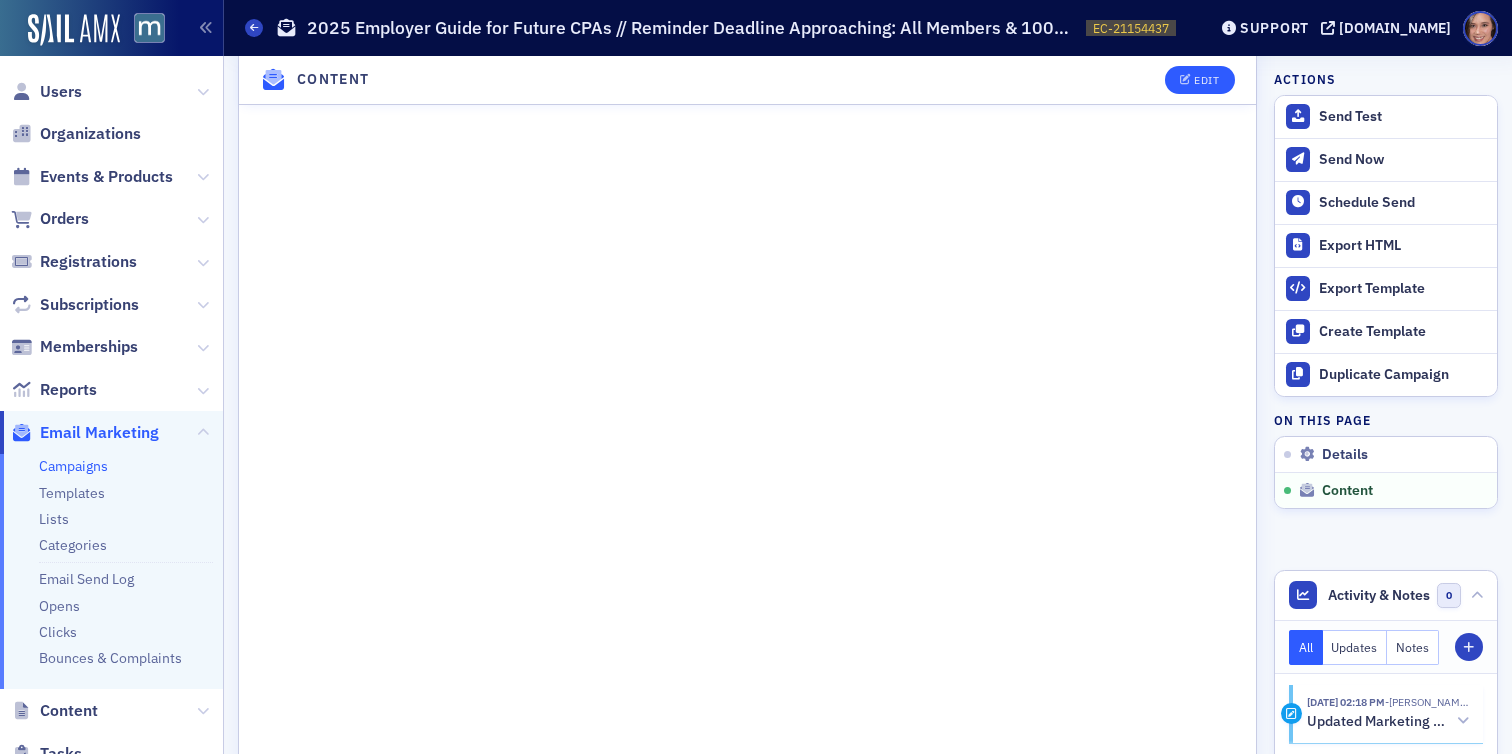 scroll, scrollTop: 169, scrollLeft: 0, axis: vertical 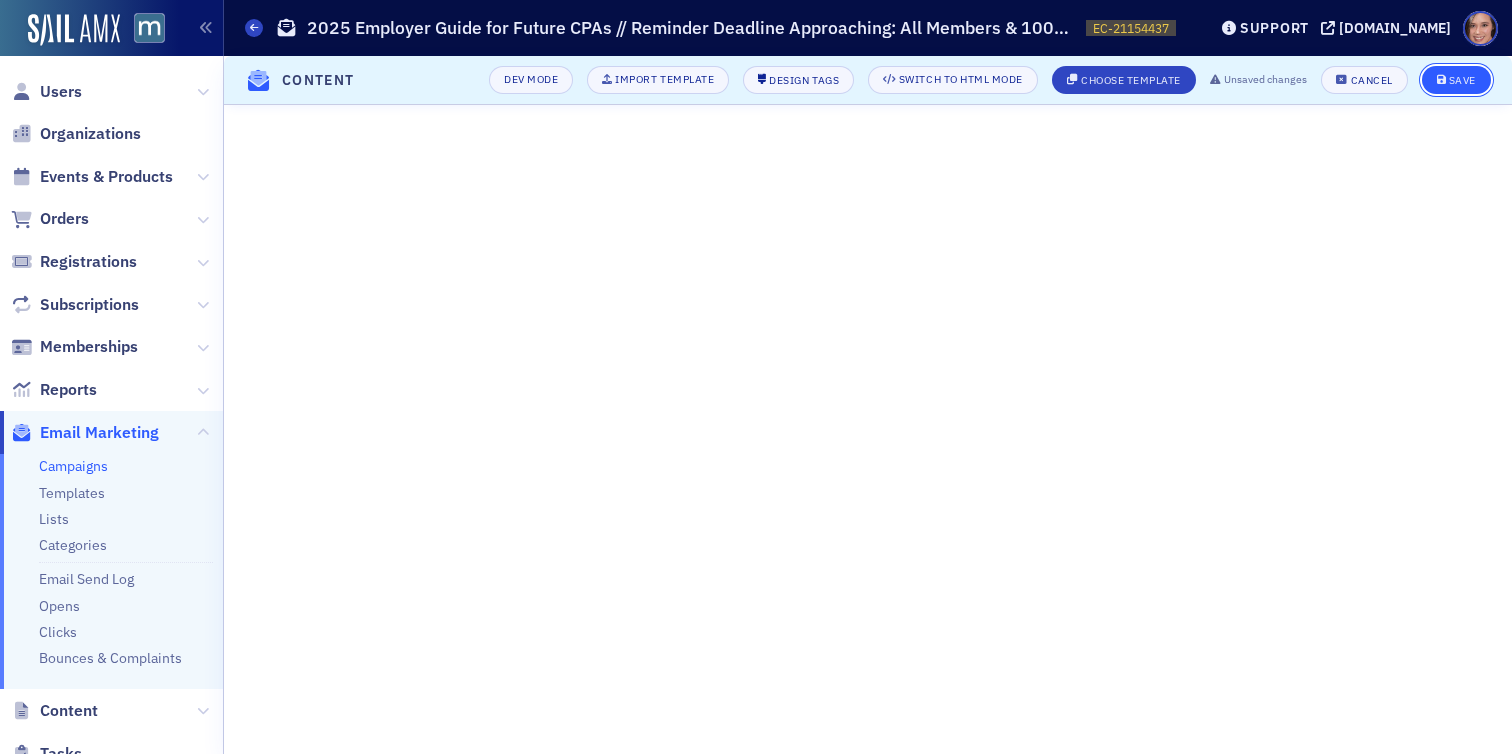 click 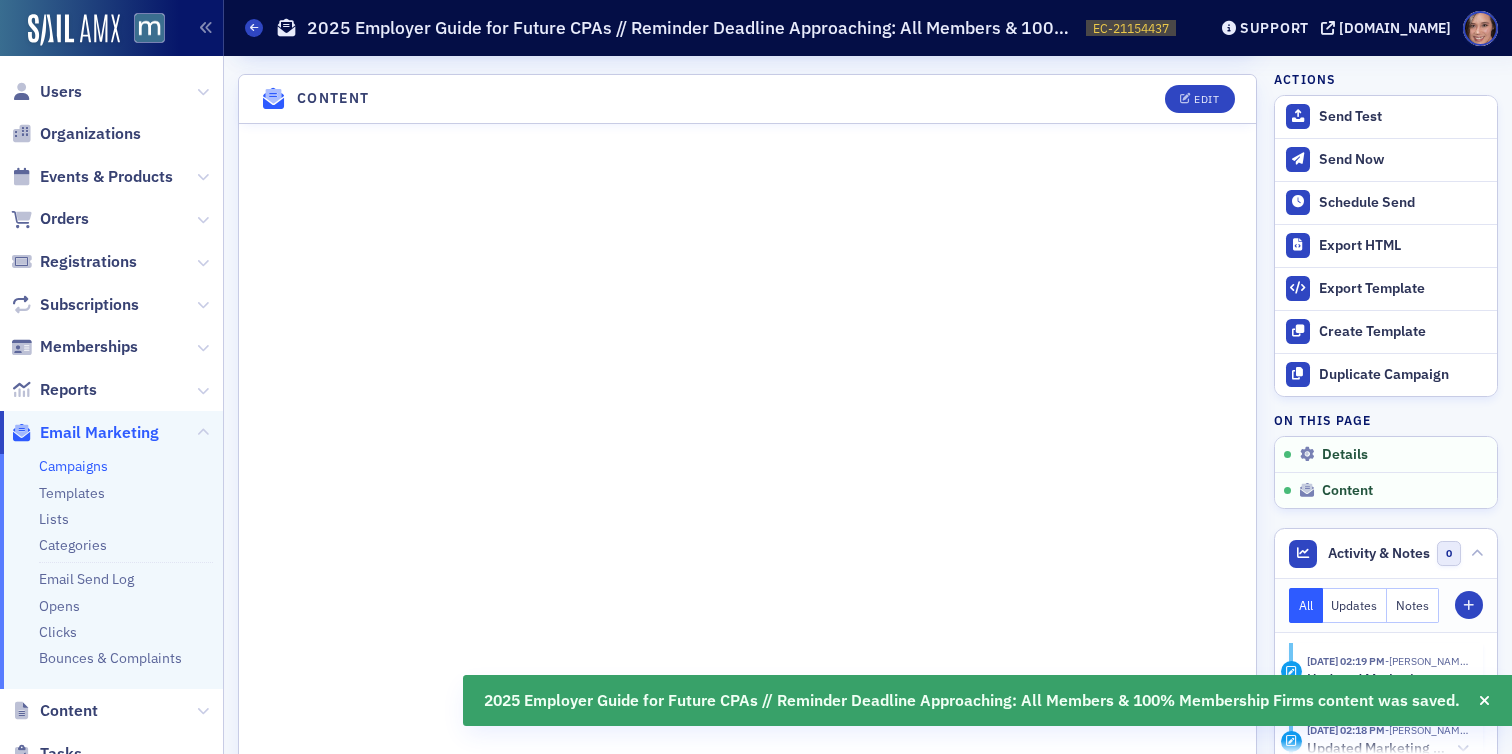 scroll, scrollTop: 843, scrollLeft: 0, axis: vertical 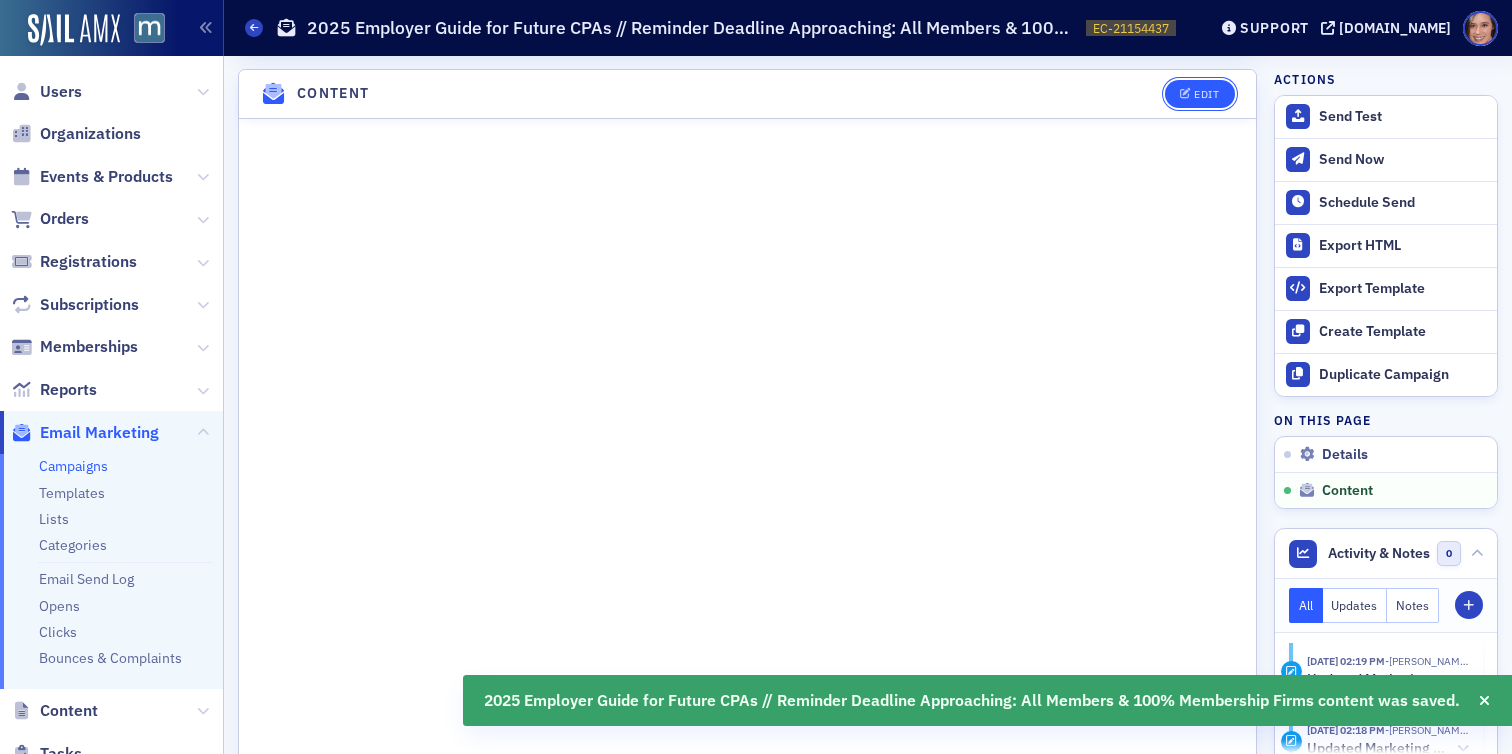 click on "Edit" 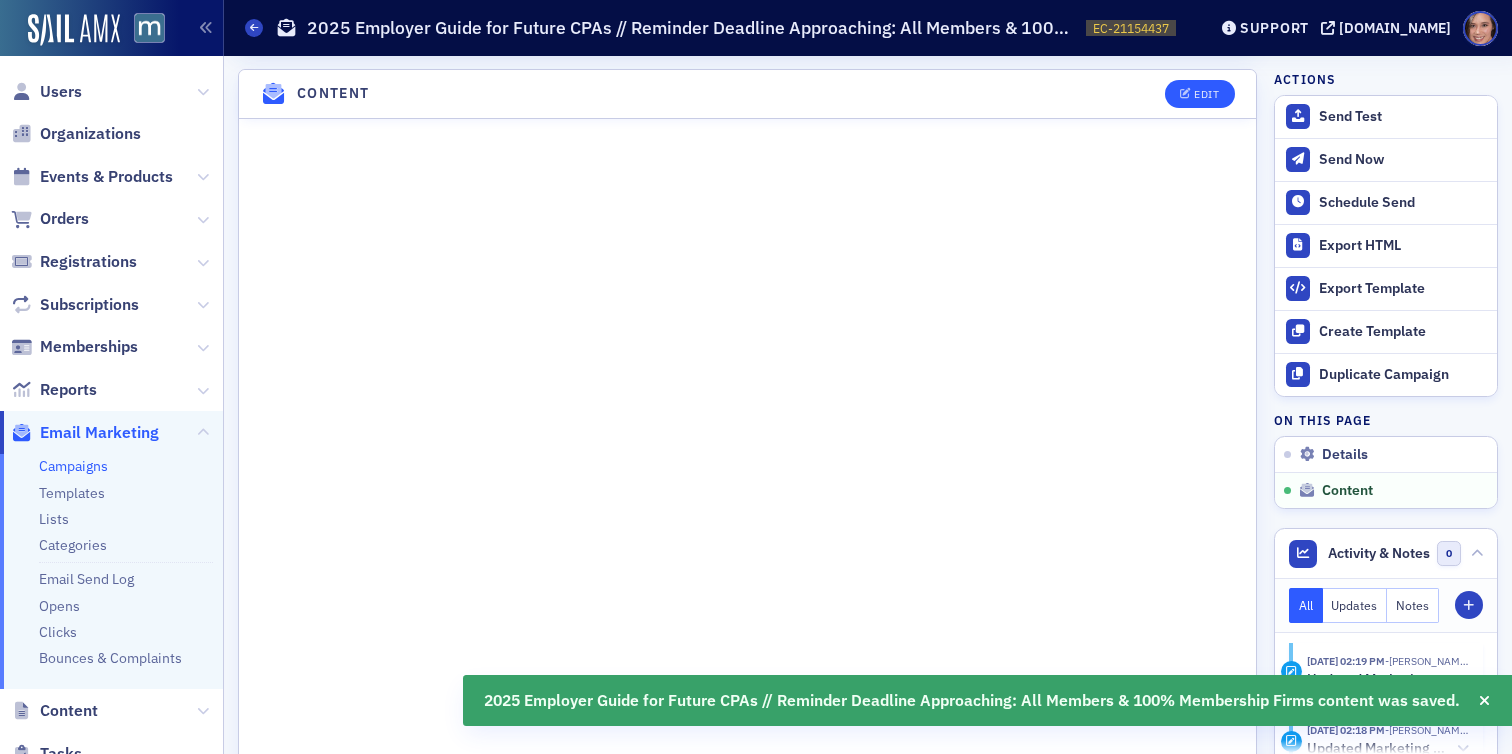 scroll, scrollTop: 169, scrollLeft: 0, axis: vertical 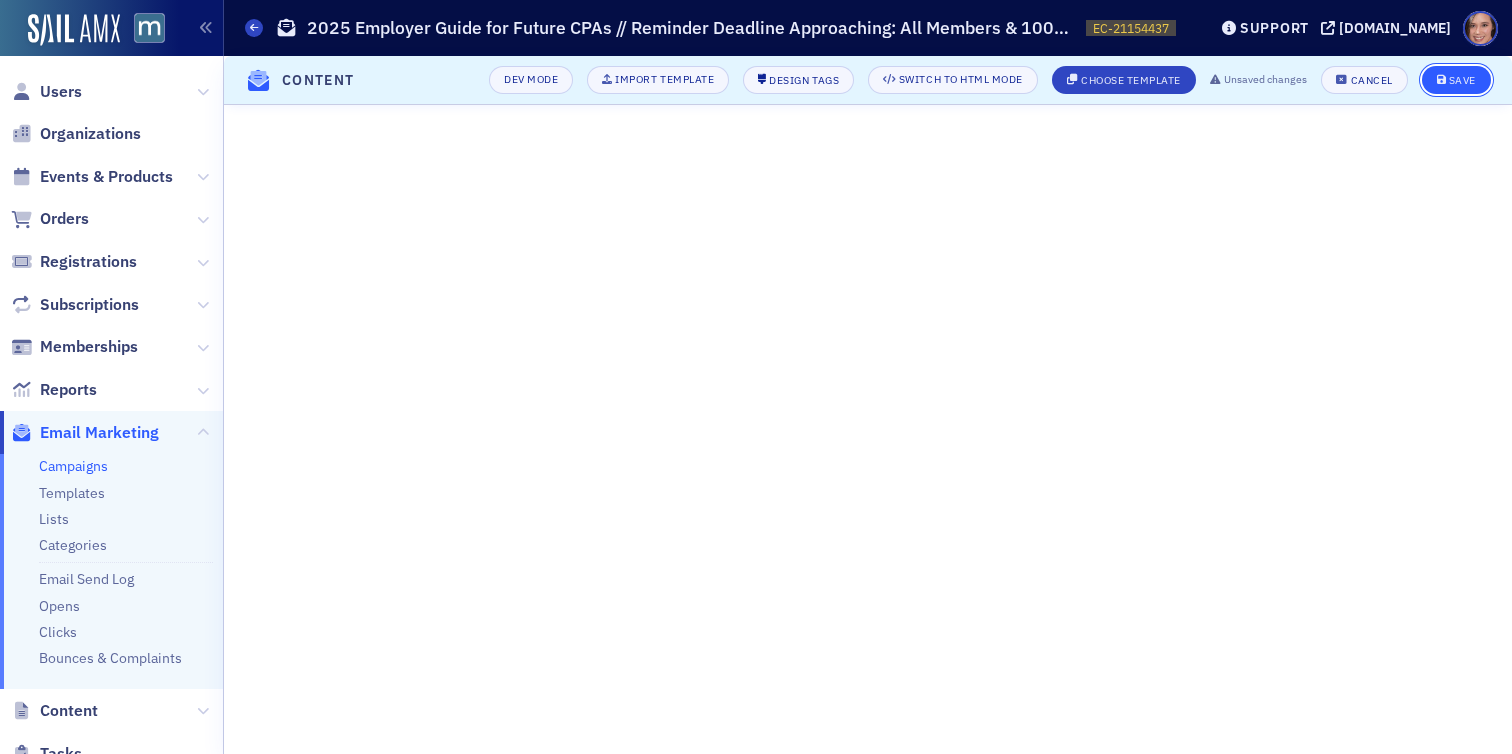 click on "Save" 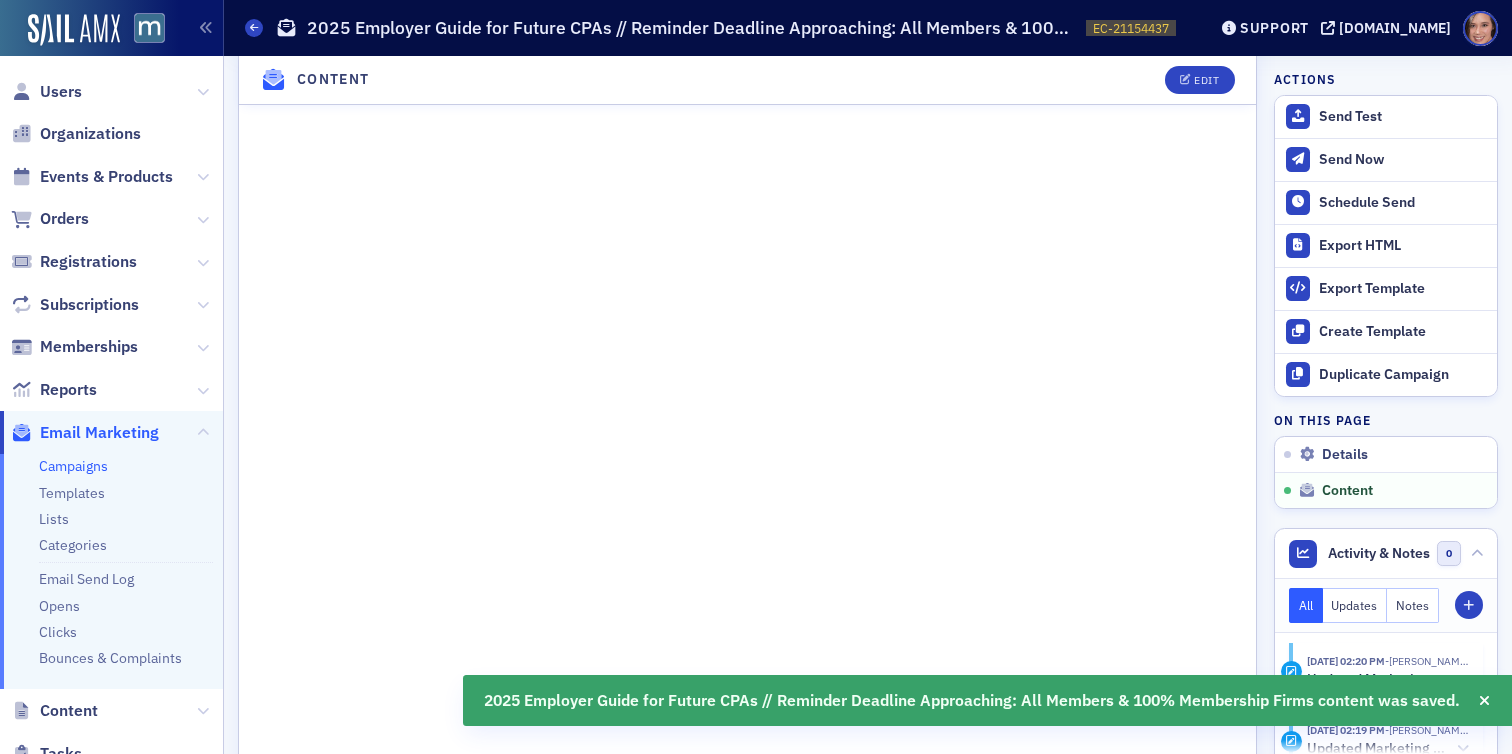 scroll, scrollTop: 1148, scrollLeft: 0, axis: vertical 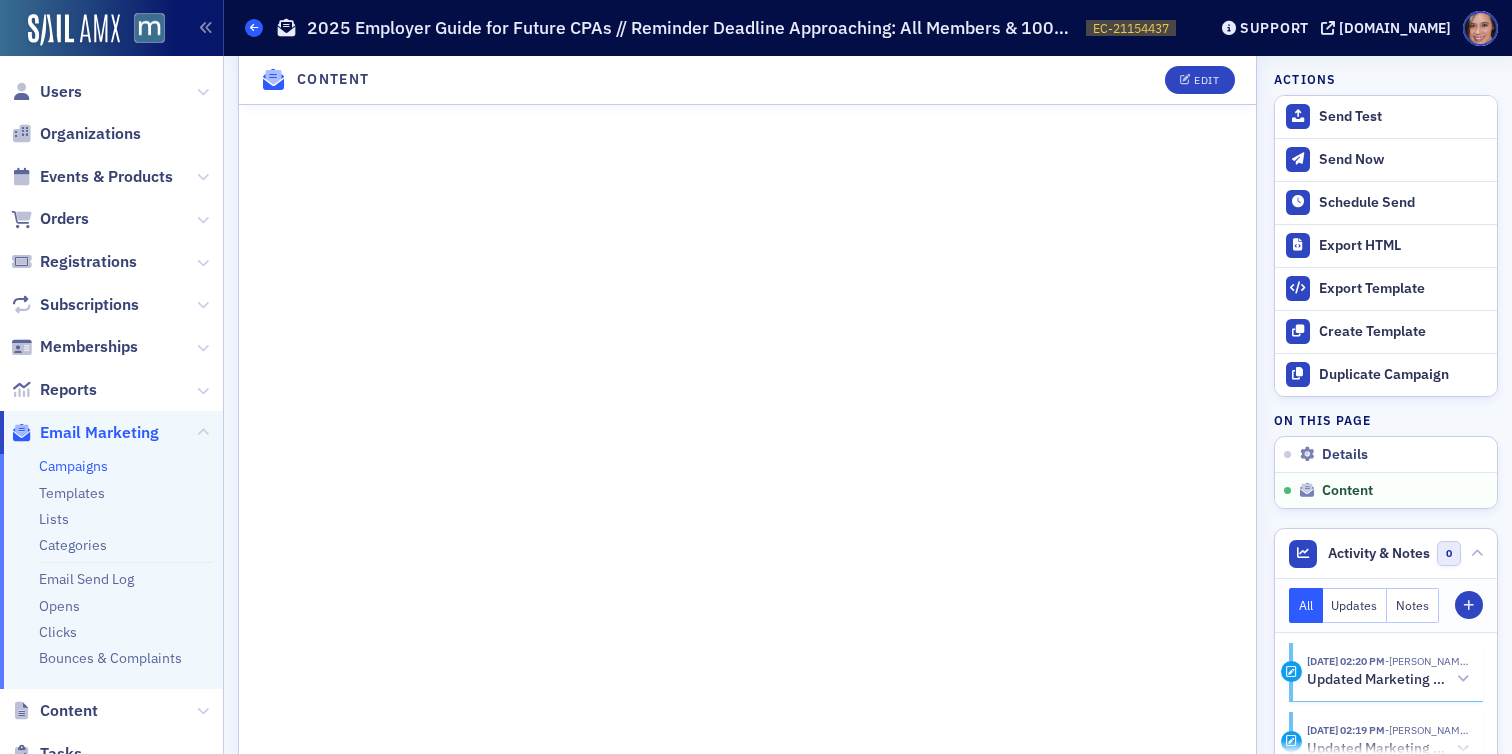 click 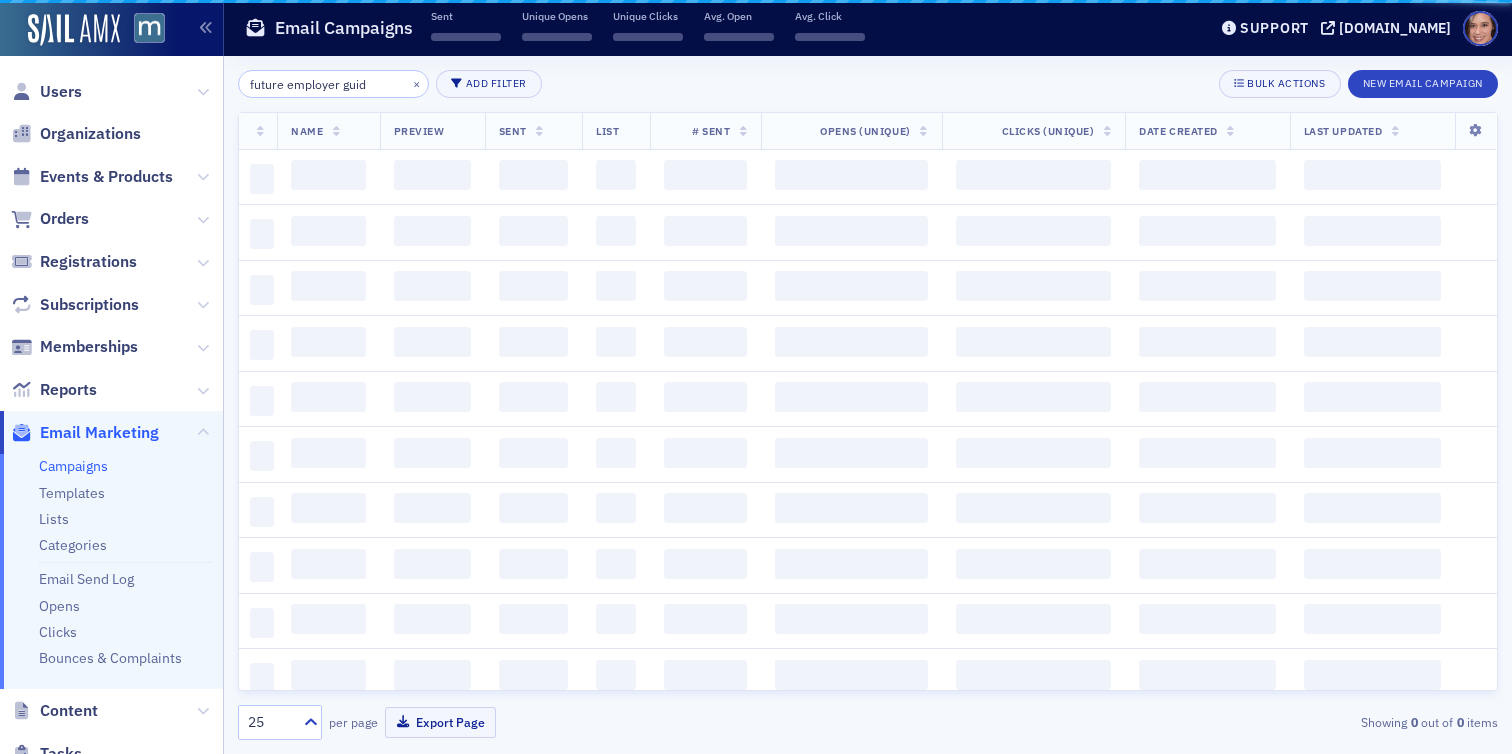 scroll, scrollTop: 0, scrollLeft: 0, axis: both 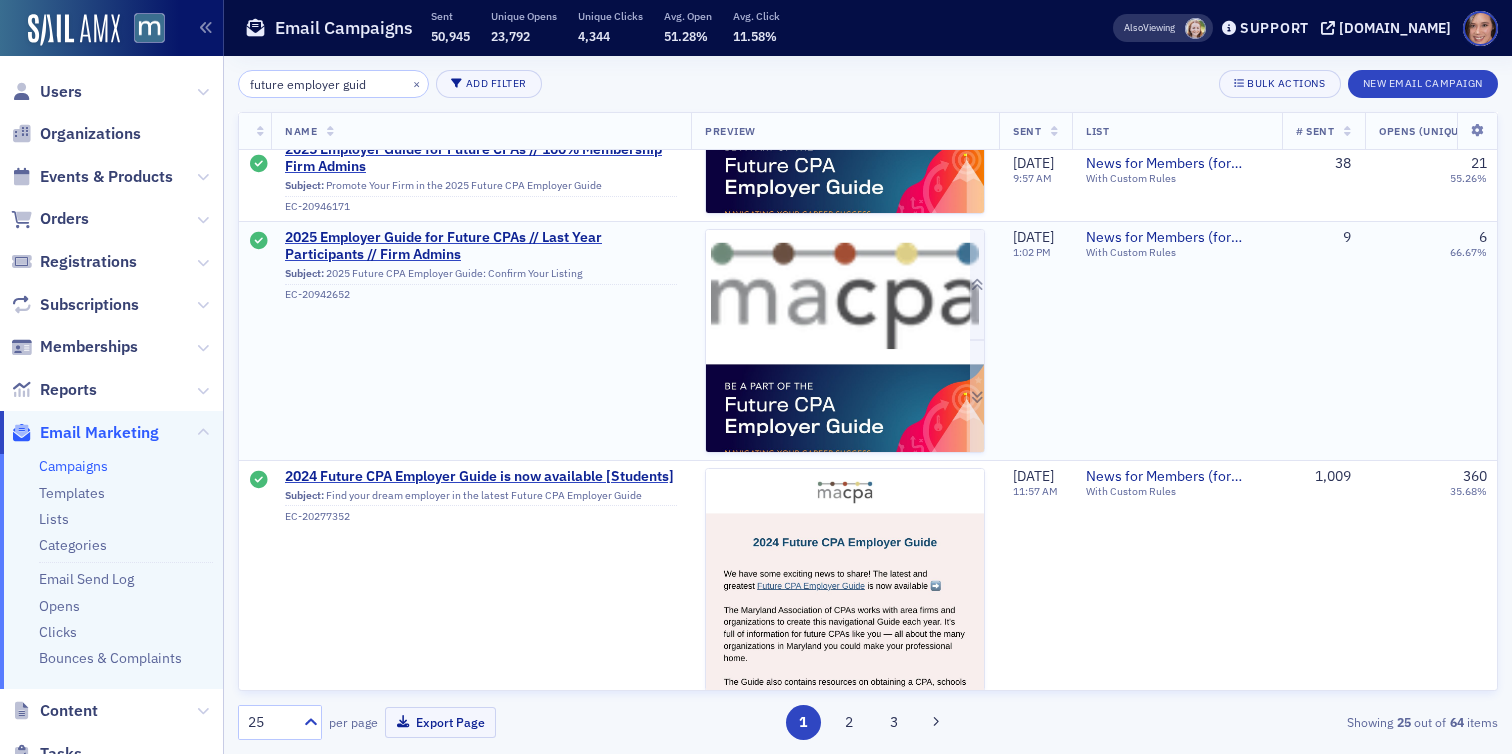 click 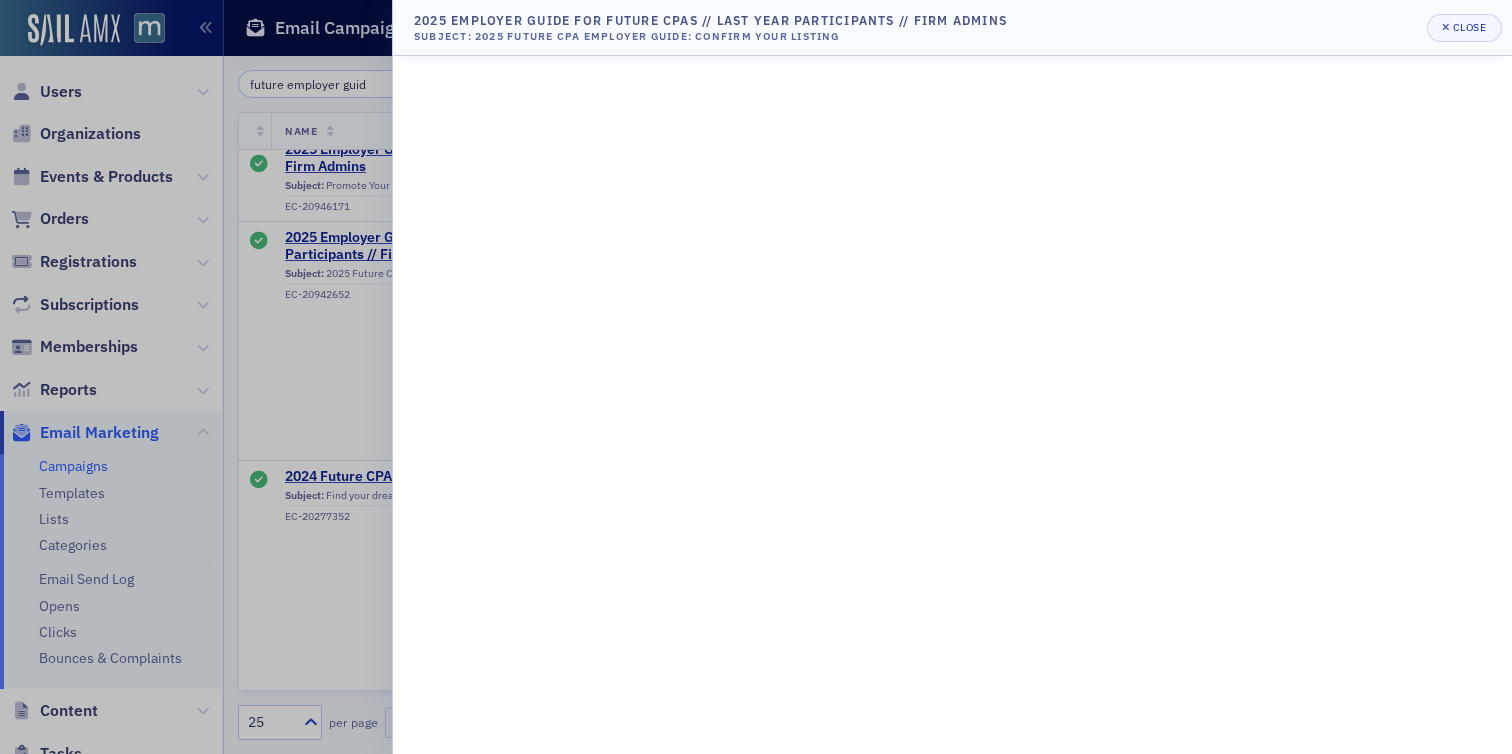 click at bounding box center [756, 377] 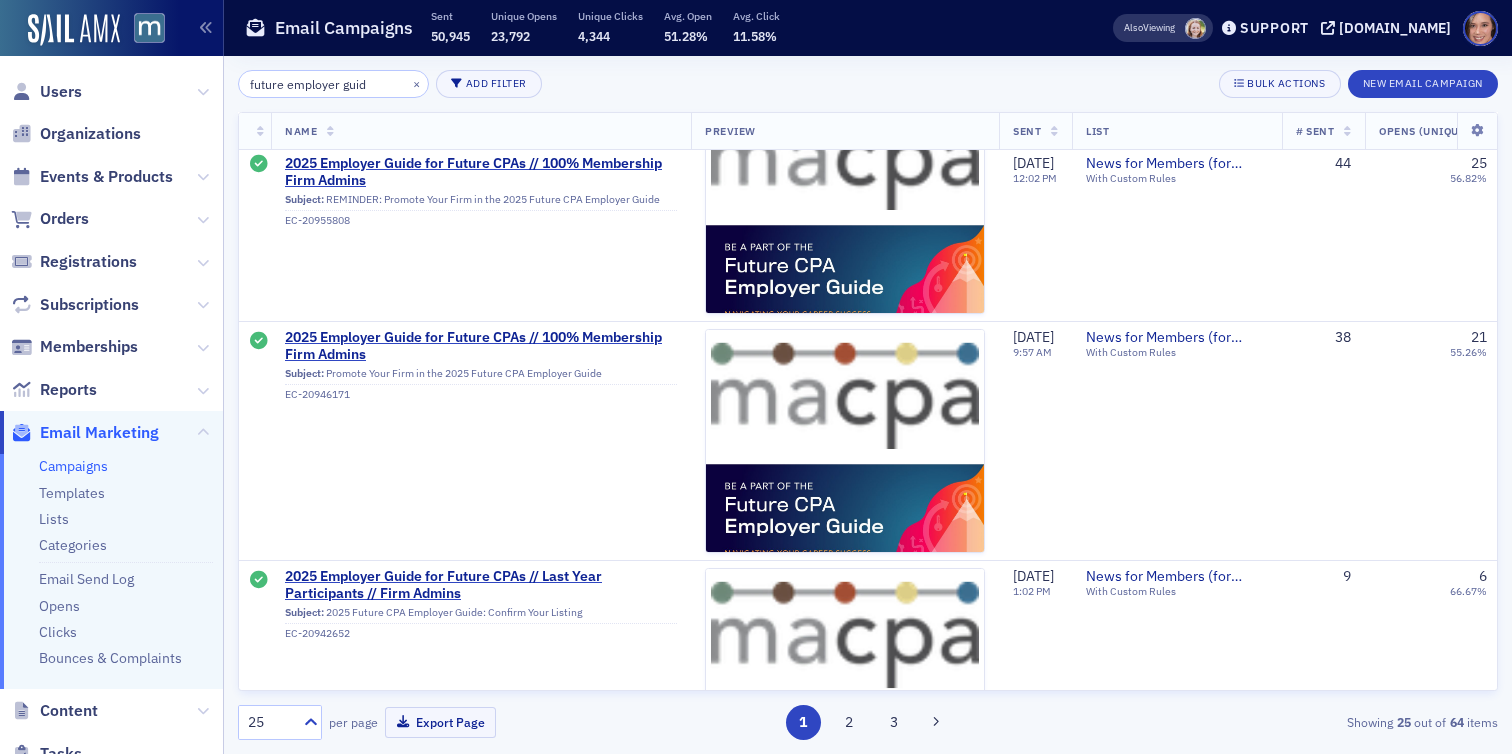 scroll, scrollTop: 840, scrollLeft: 0, axis: vertical 